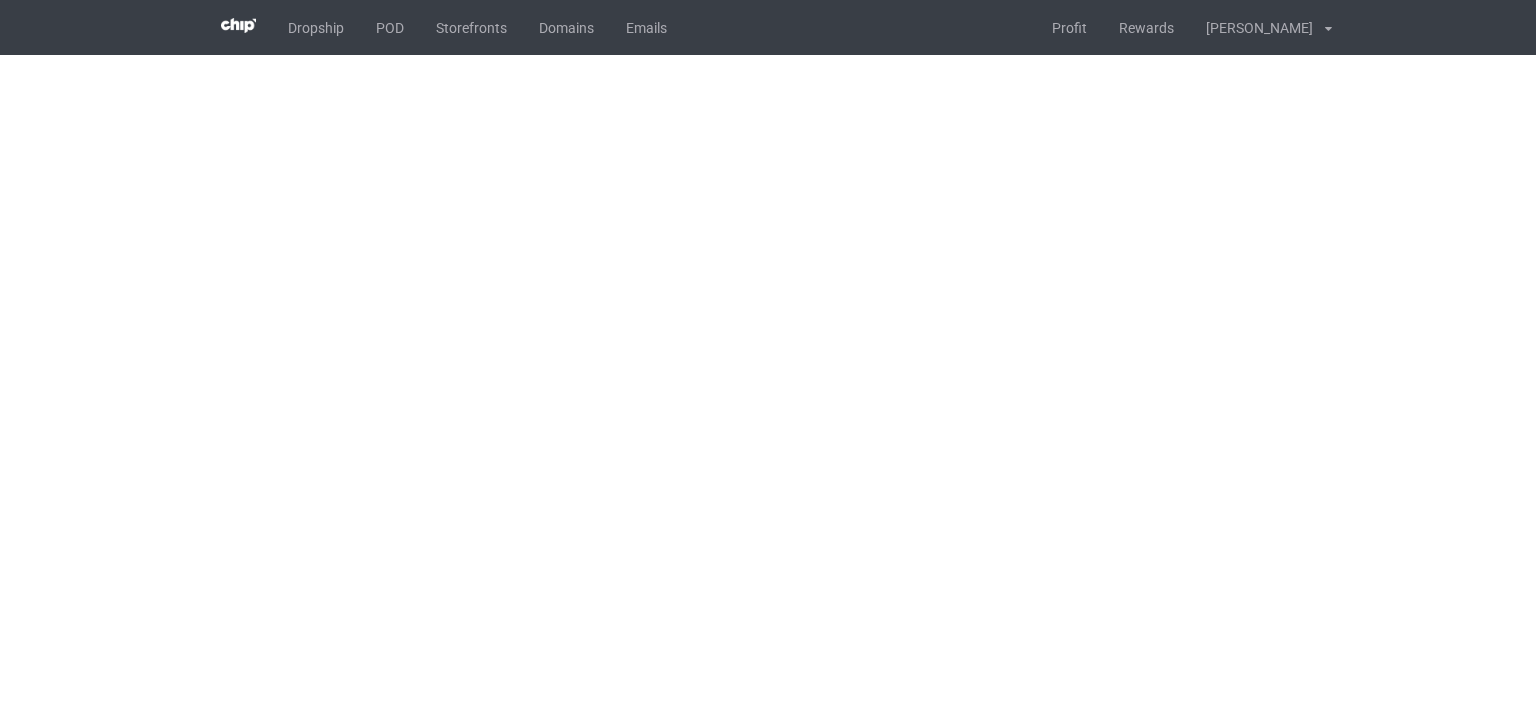scroll, scrollTop: 0, scrollLeft: 0, axis: both 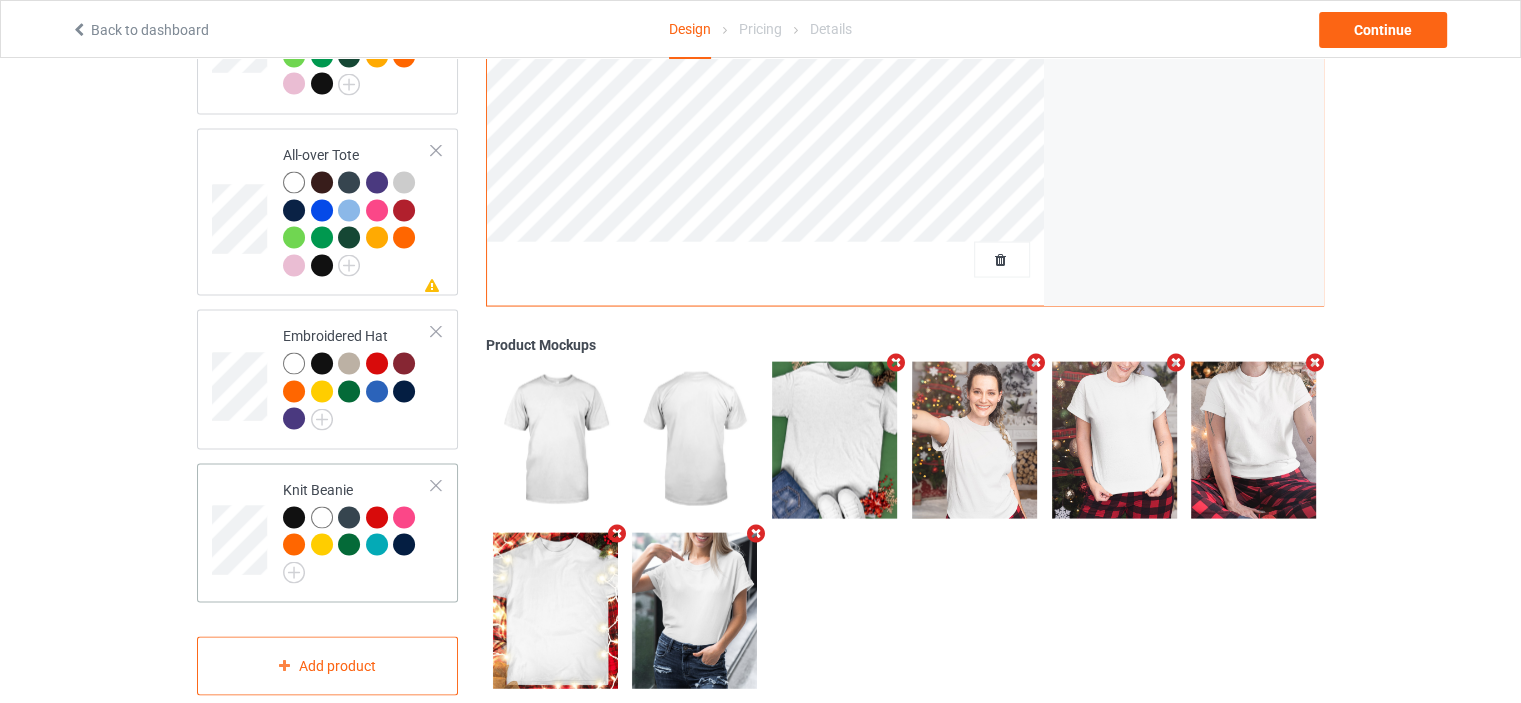 click at bounding box center [436, 486] 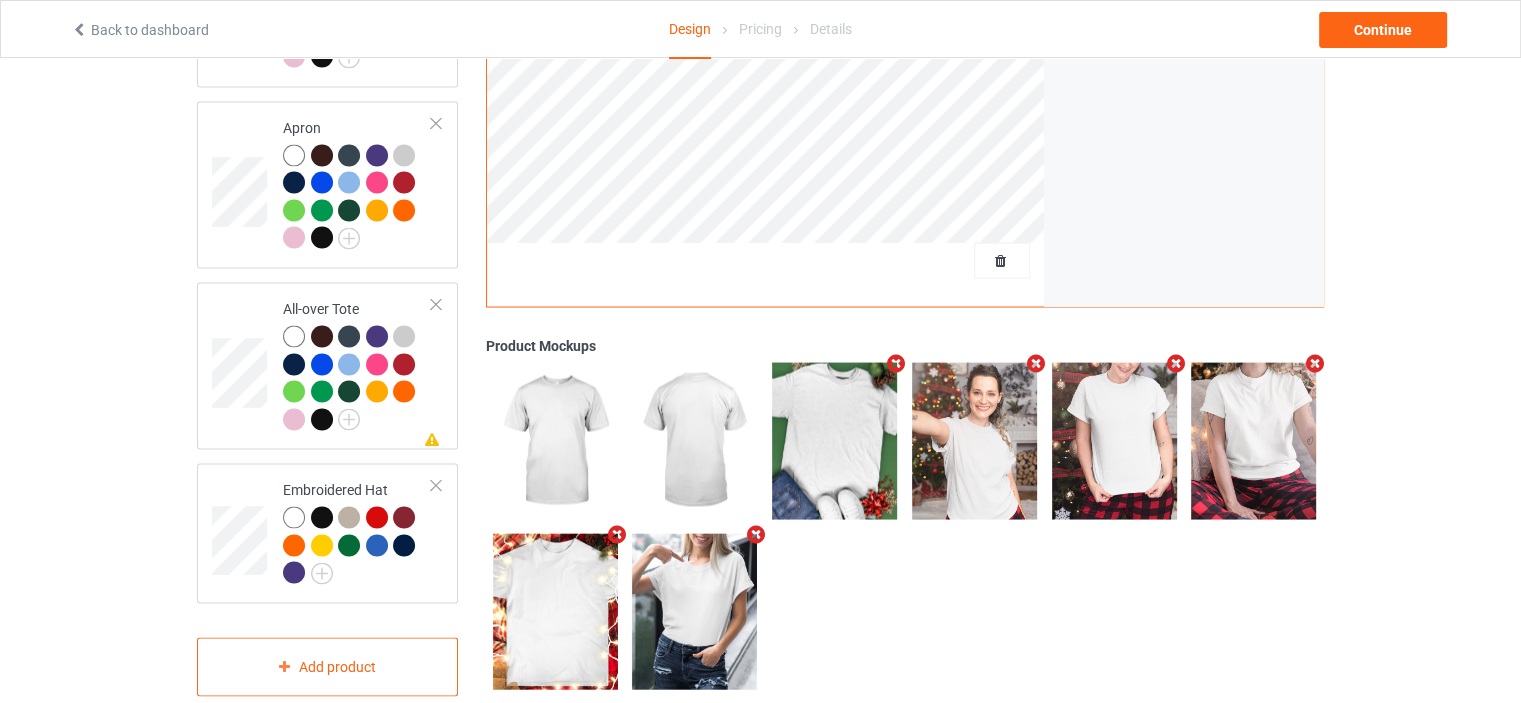 click at bounding box center [436, 485] 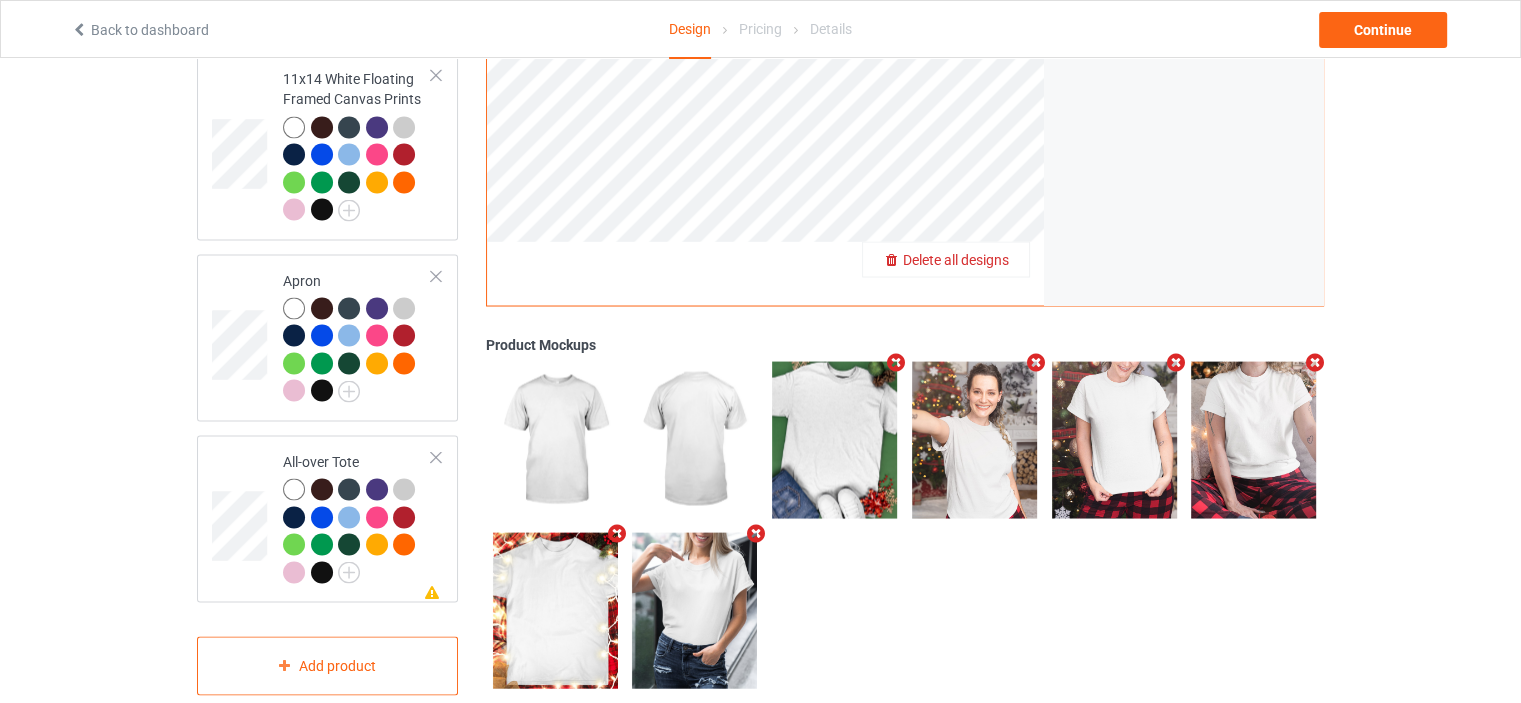 click on "Delete all designs" at bounding box center [956, 259] 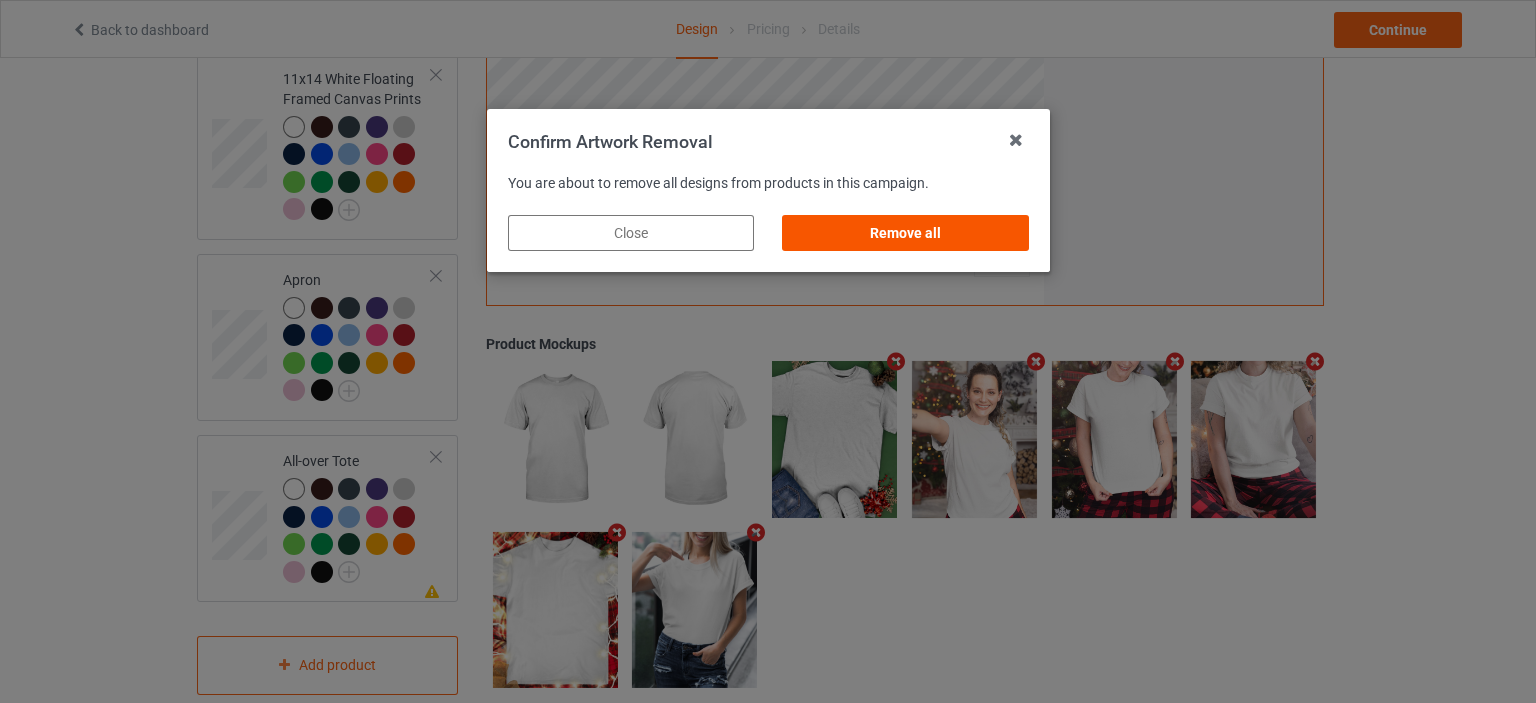 click on "Remove all" at bounding box center (905, 233) 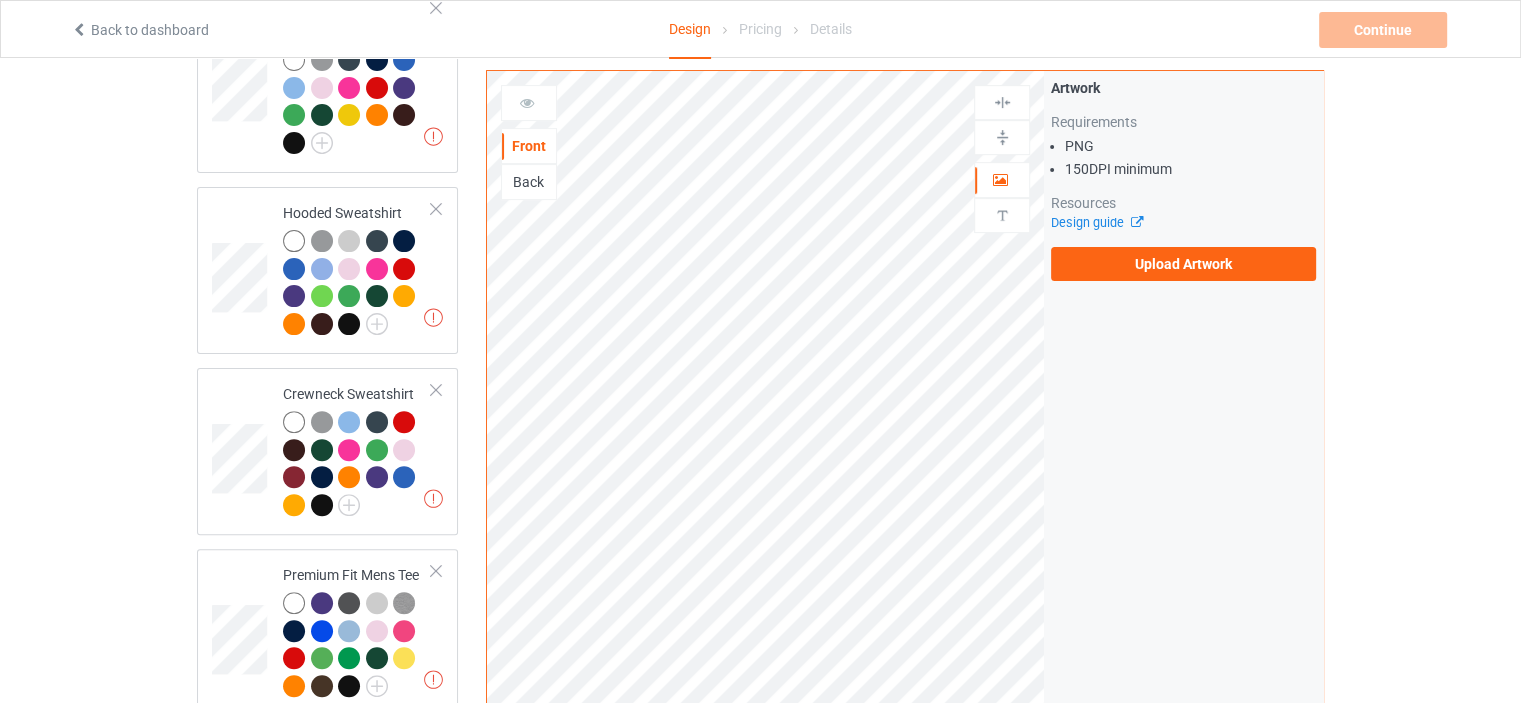 scroll, scrollTop: 0, scrollLeft: 0, axis: both 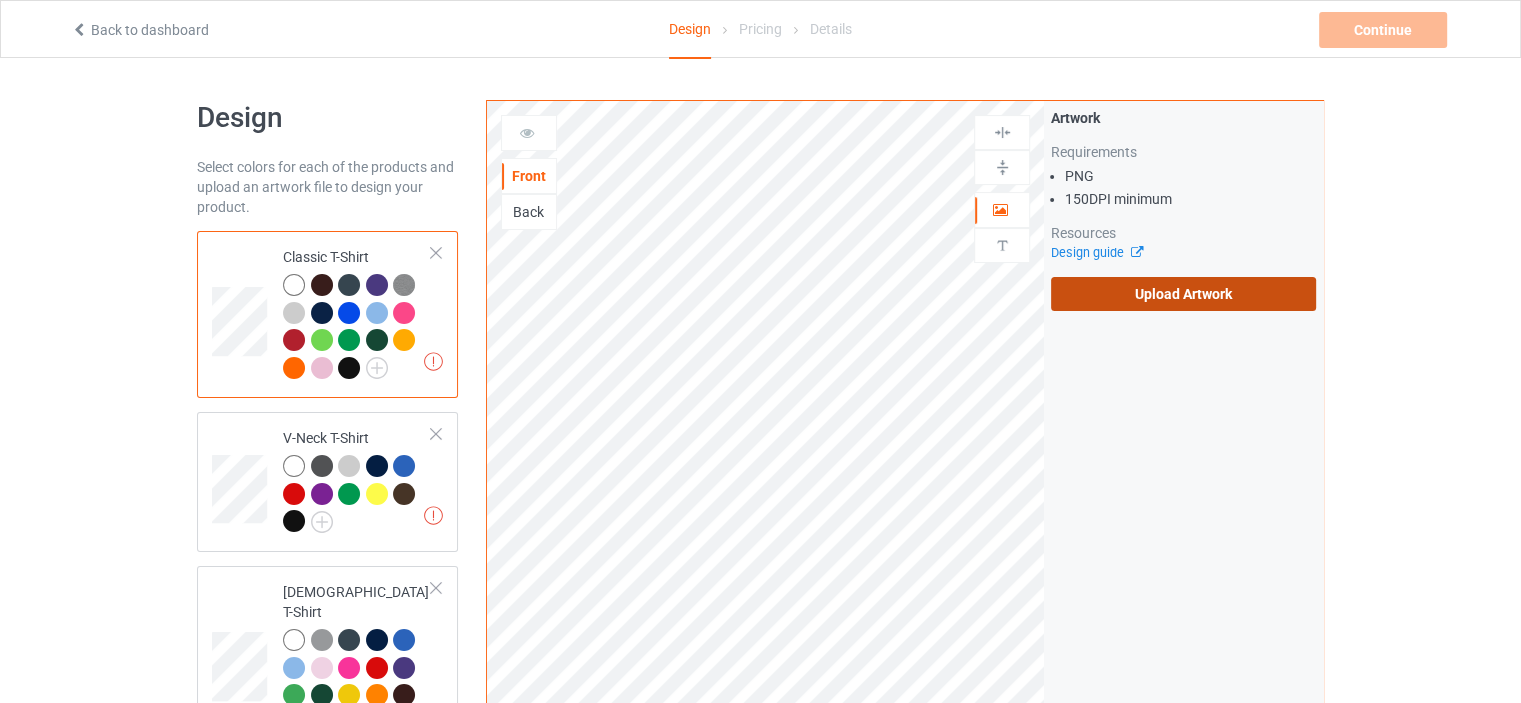 click on "Upload Artwork" at bounding box center [1183, 294] 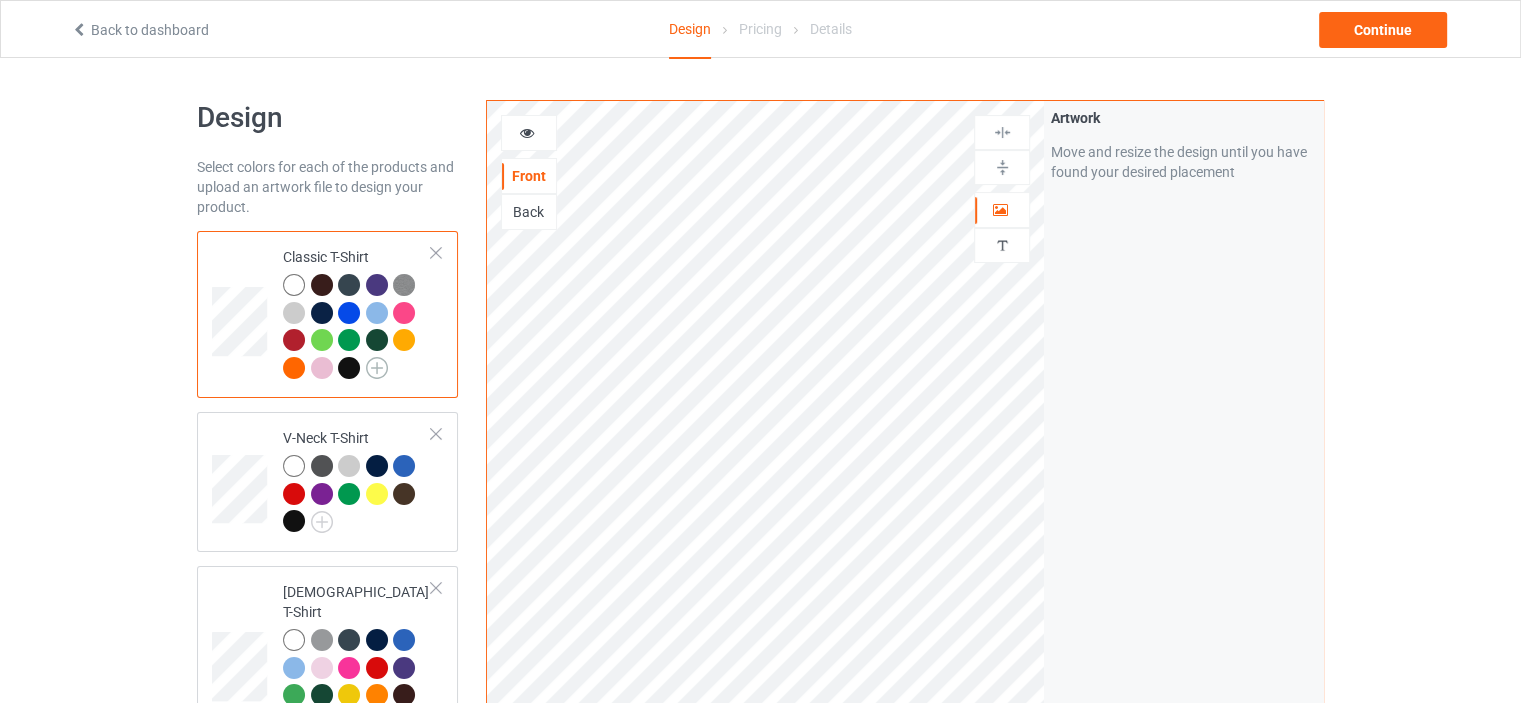 click at bounding box center (377, 368) 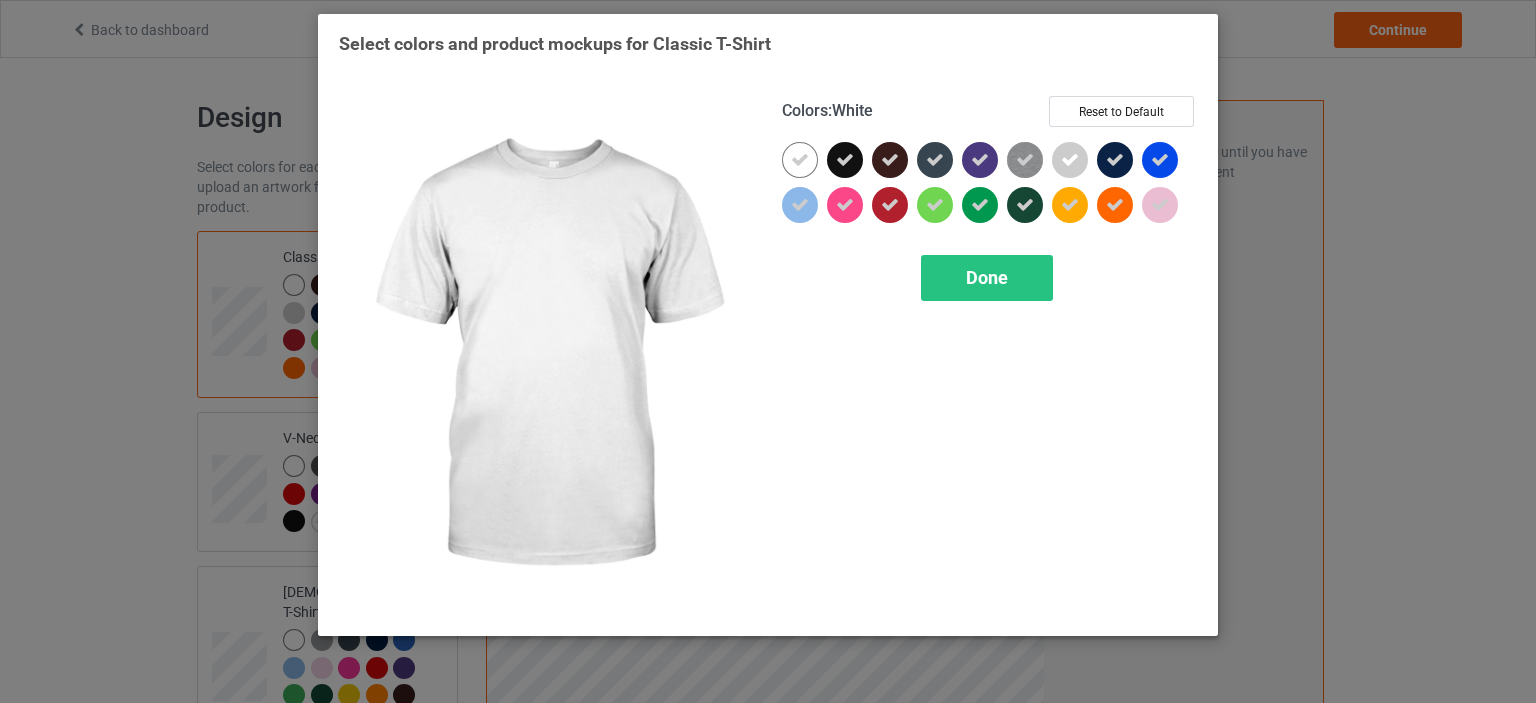 click at bounding box center (800, 160) 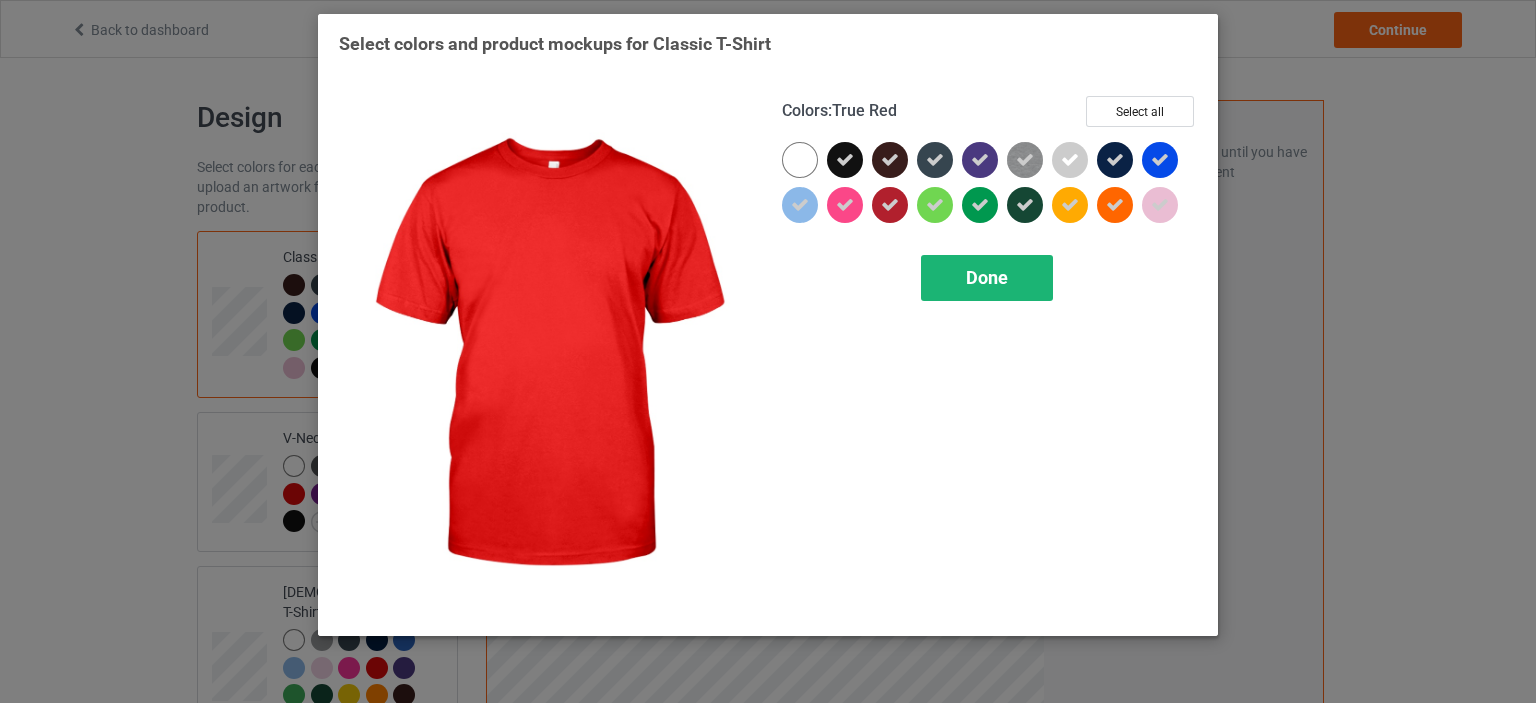 click on "Done" at bounding box center [987, 278] 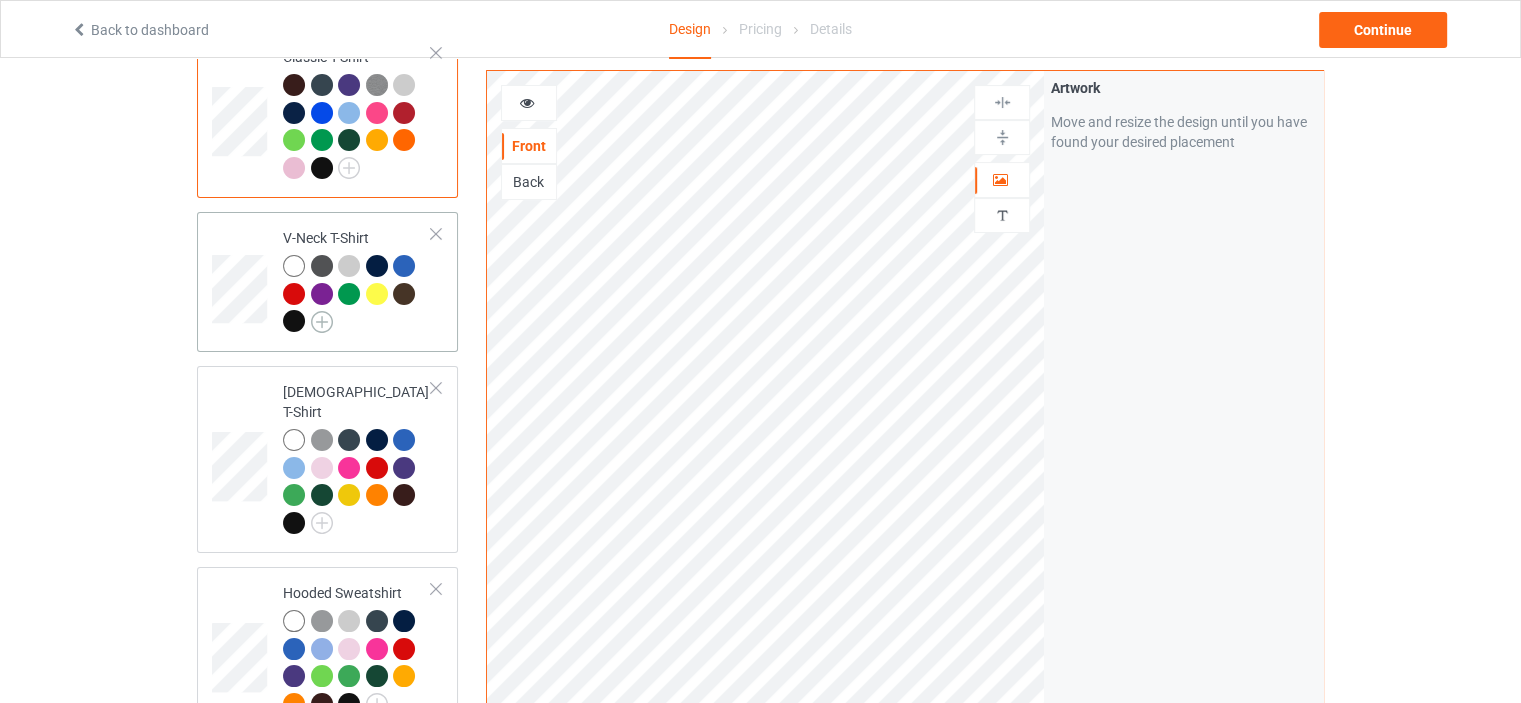 scroll, scrollTop: 0, scrollLeft: 0, axis: both 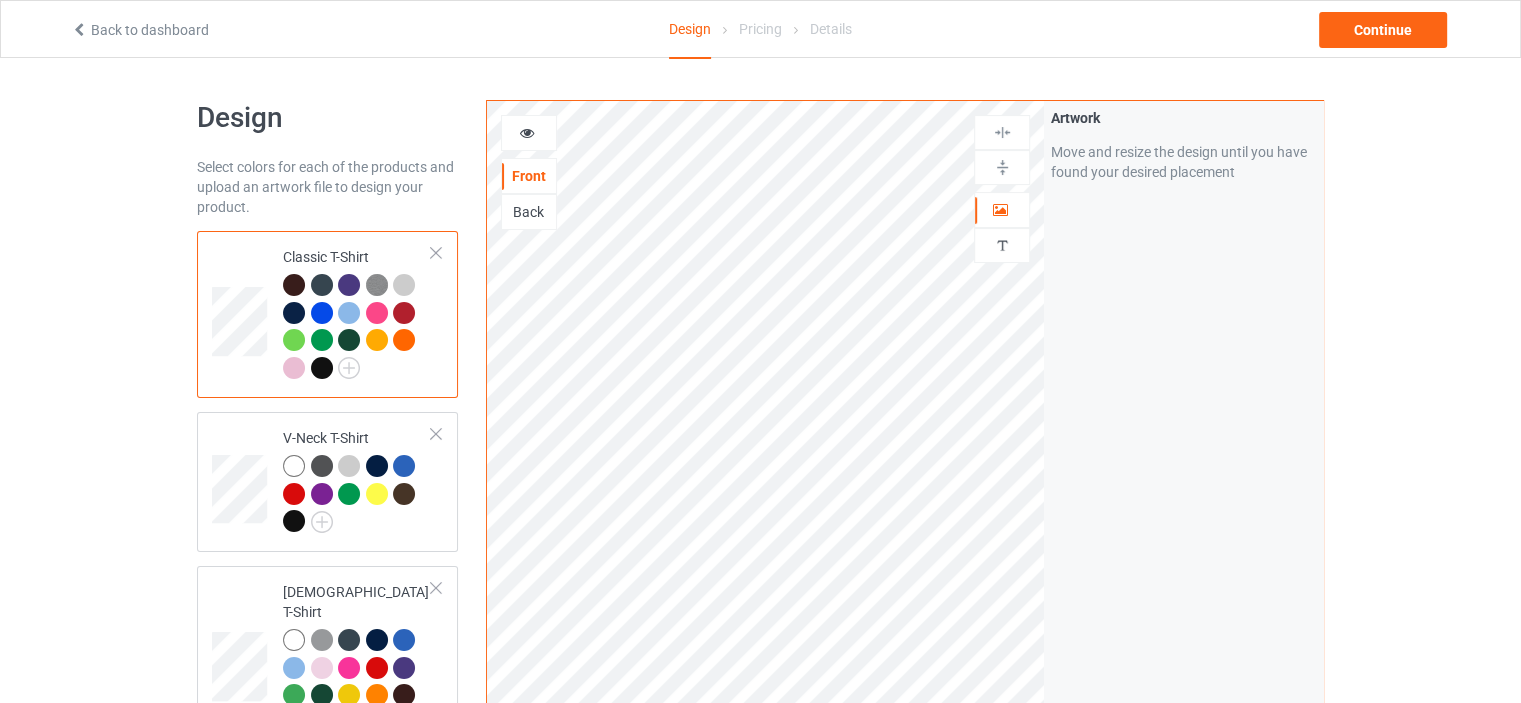 click on "Back to dashboard" at bounding box center [140, 30] 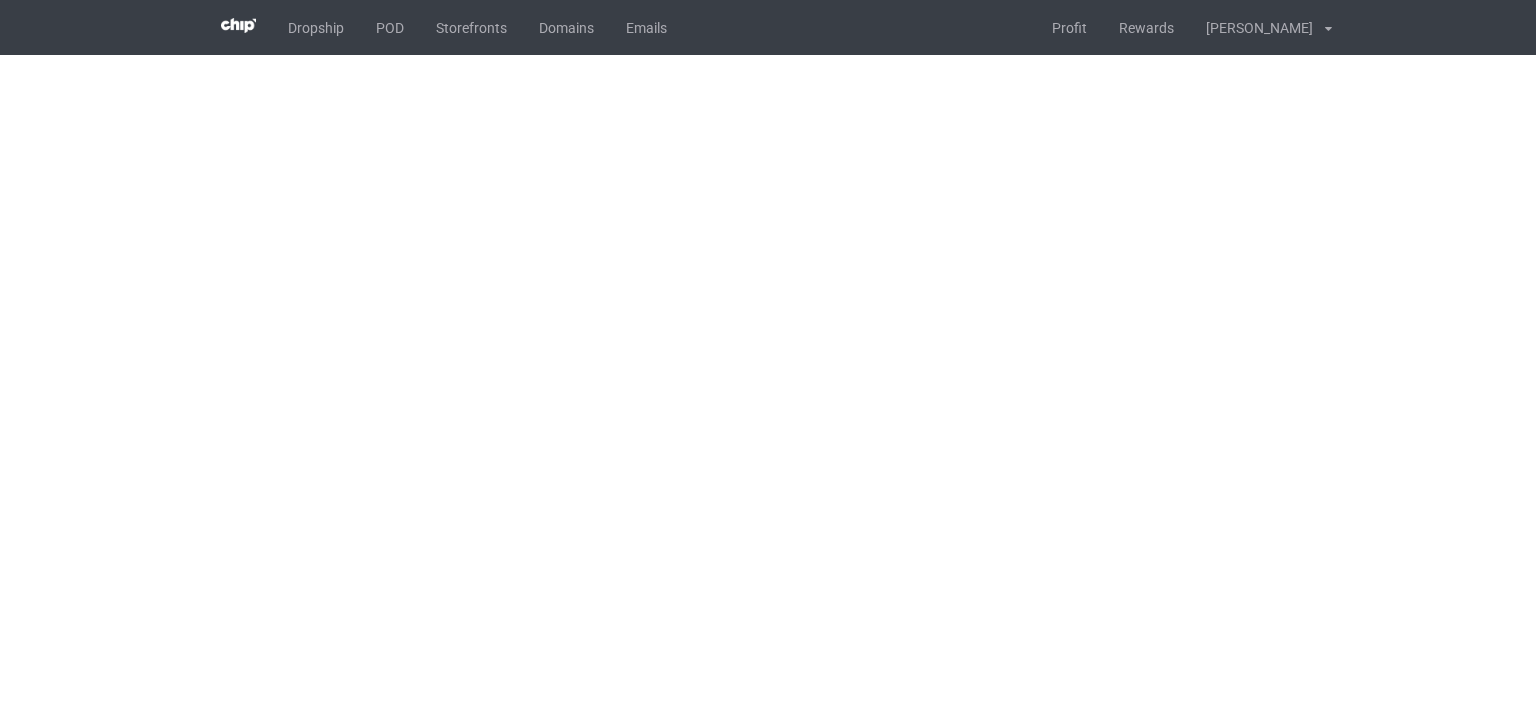 scroll, scrollTop: 0, scrollLeft: 0, axis: both 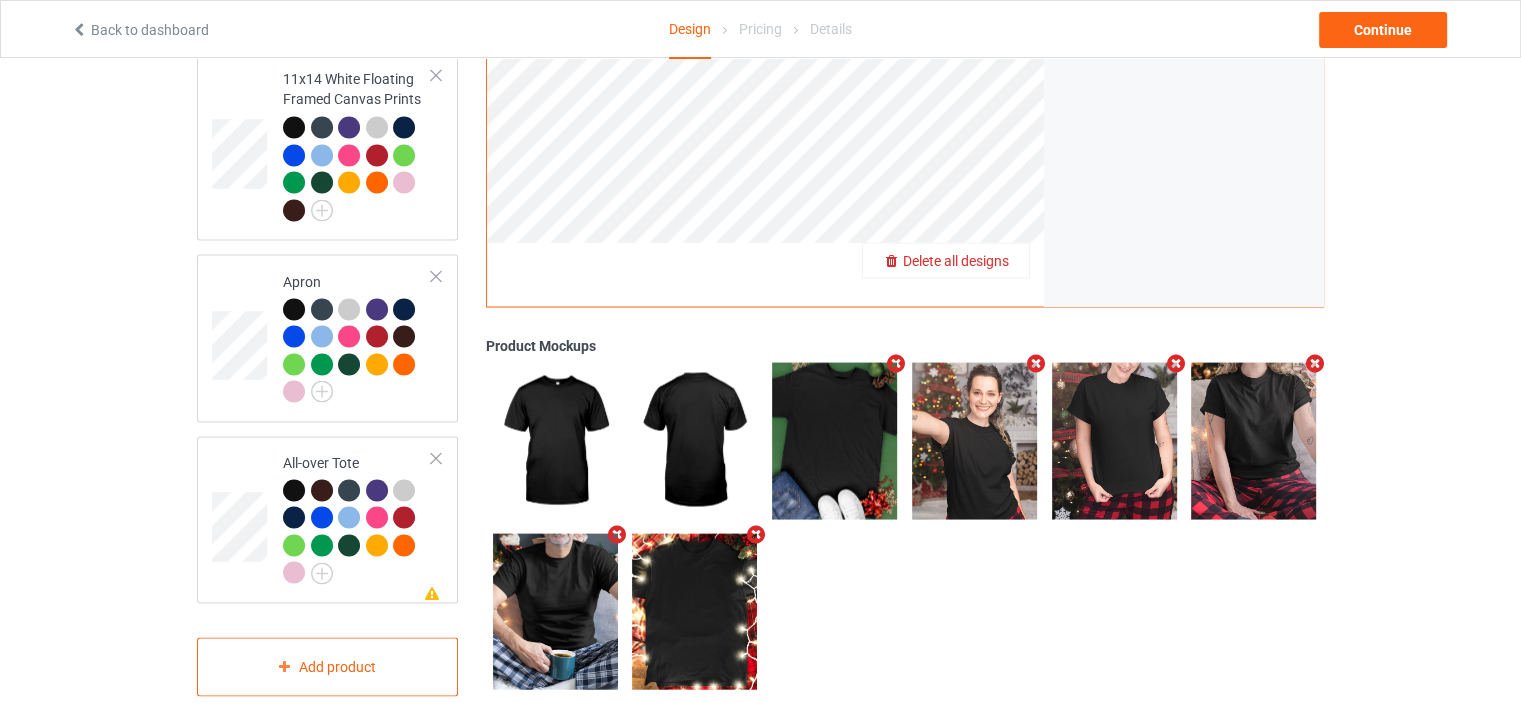 click on "Delete all designs" at bounding box center [956, 260] 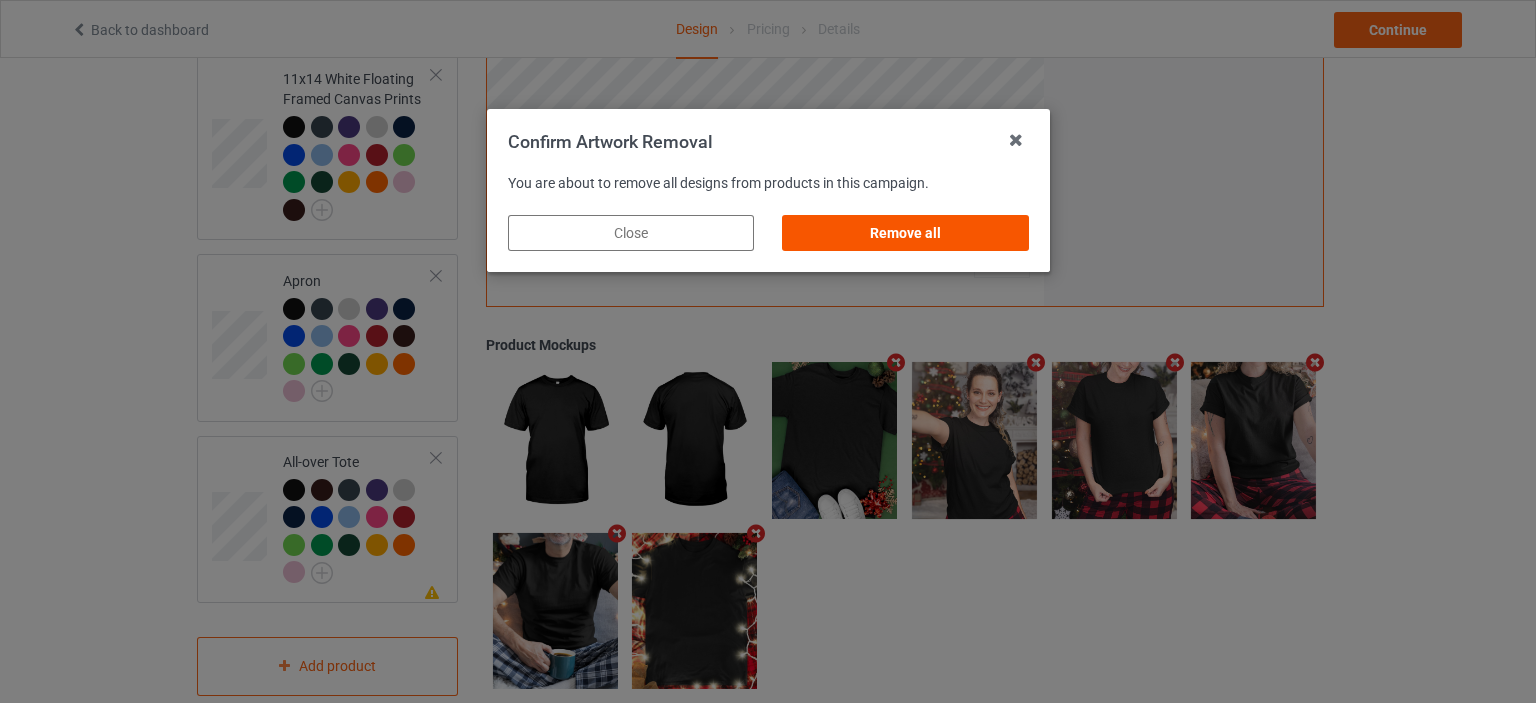 click on "Remove all" at bounding box center [905, 233] 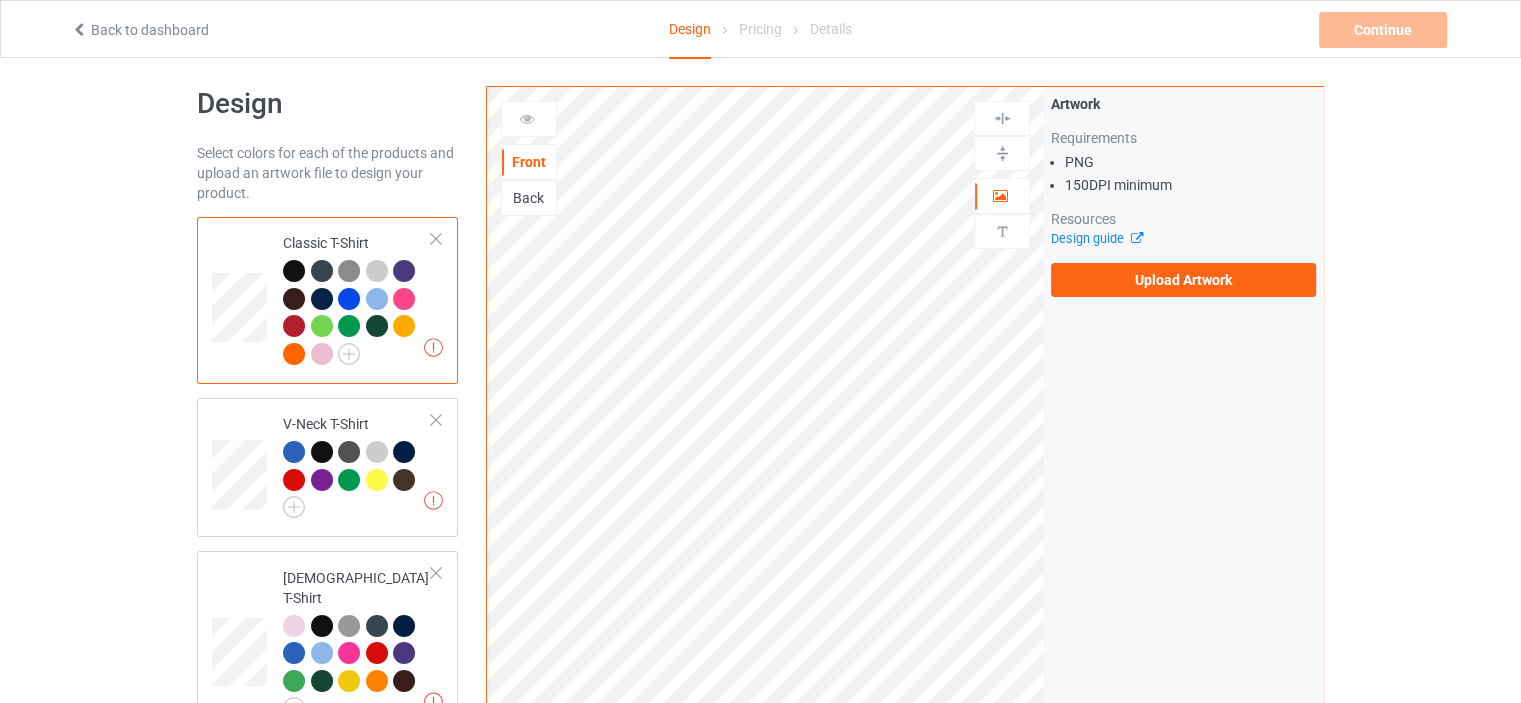 scroll, scrollTop: 0, scrollLeft: 0, axis: both 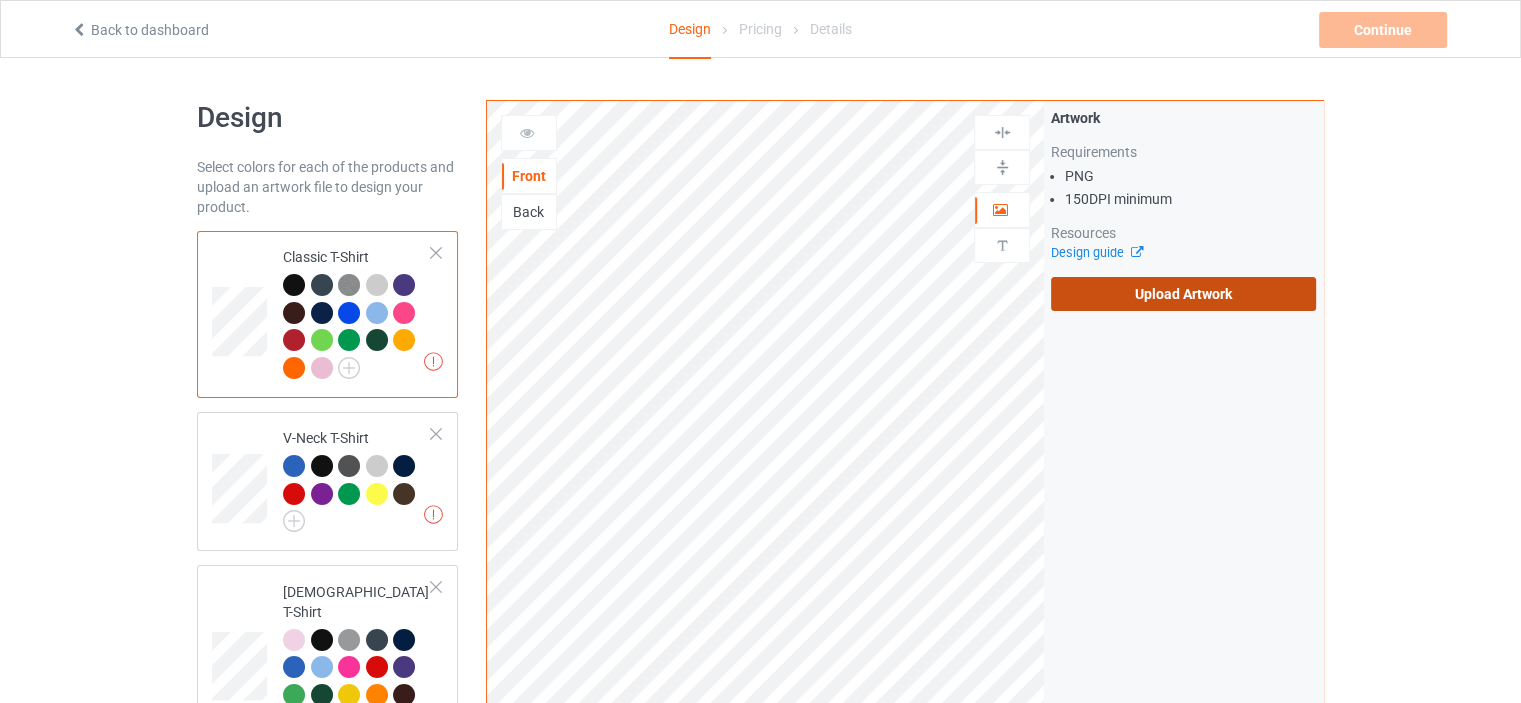 click on "Upload Artwork" at bounding box center [1183, 294] 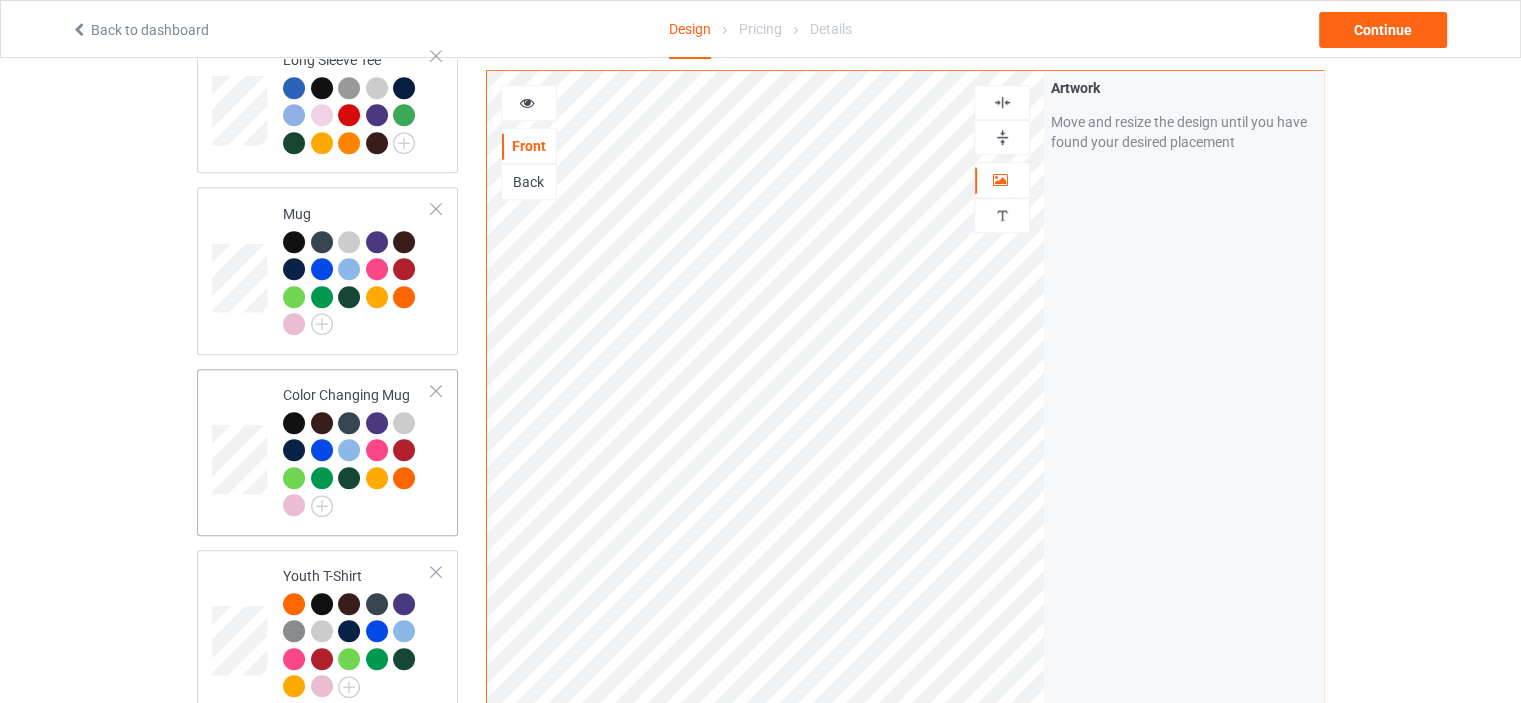 scroll, scrollTop: 1300, scrollLeft: 0, axis: vertical 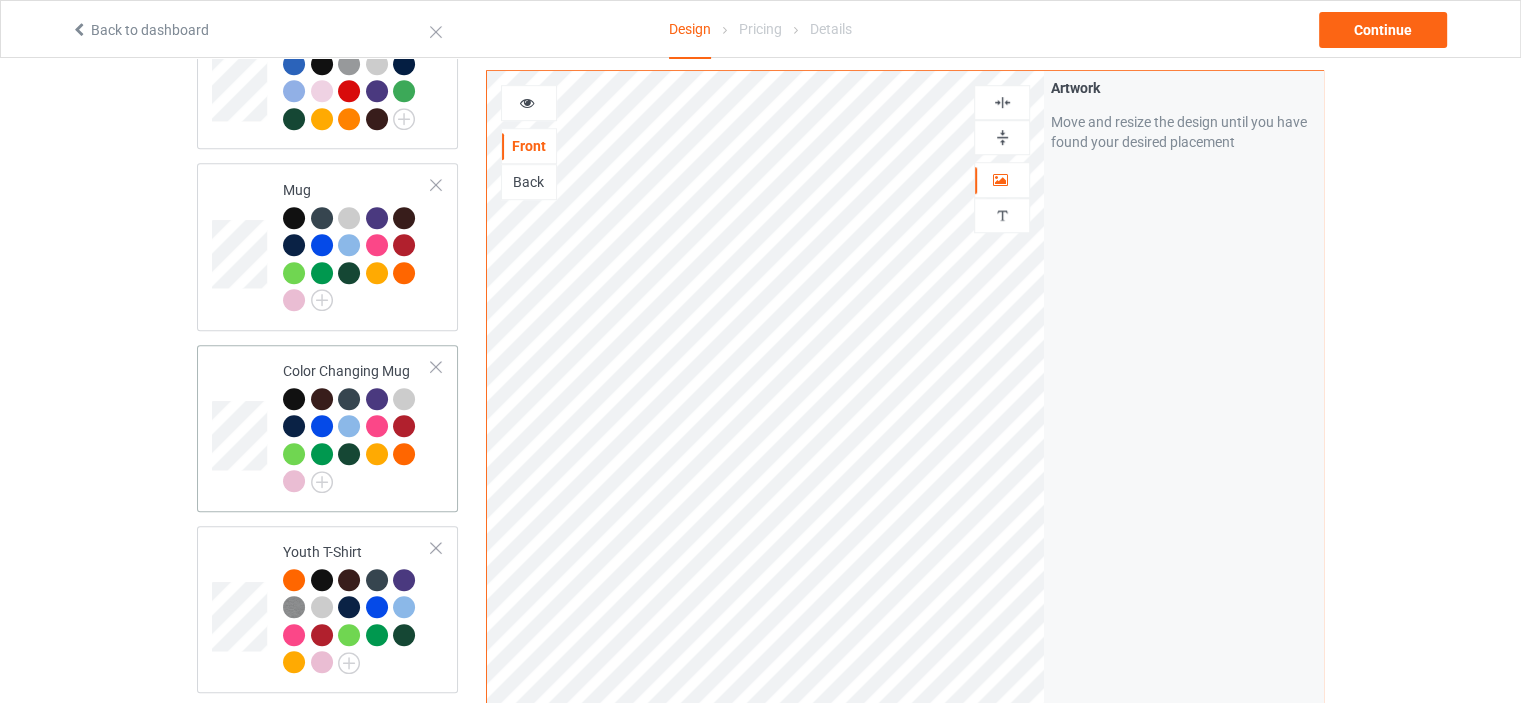click on "Color Changing Mug" at bounding box center (327, 428) 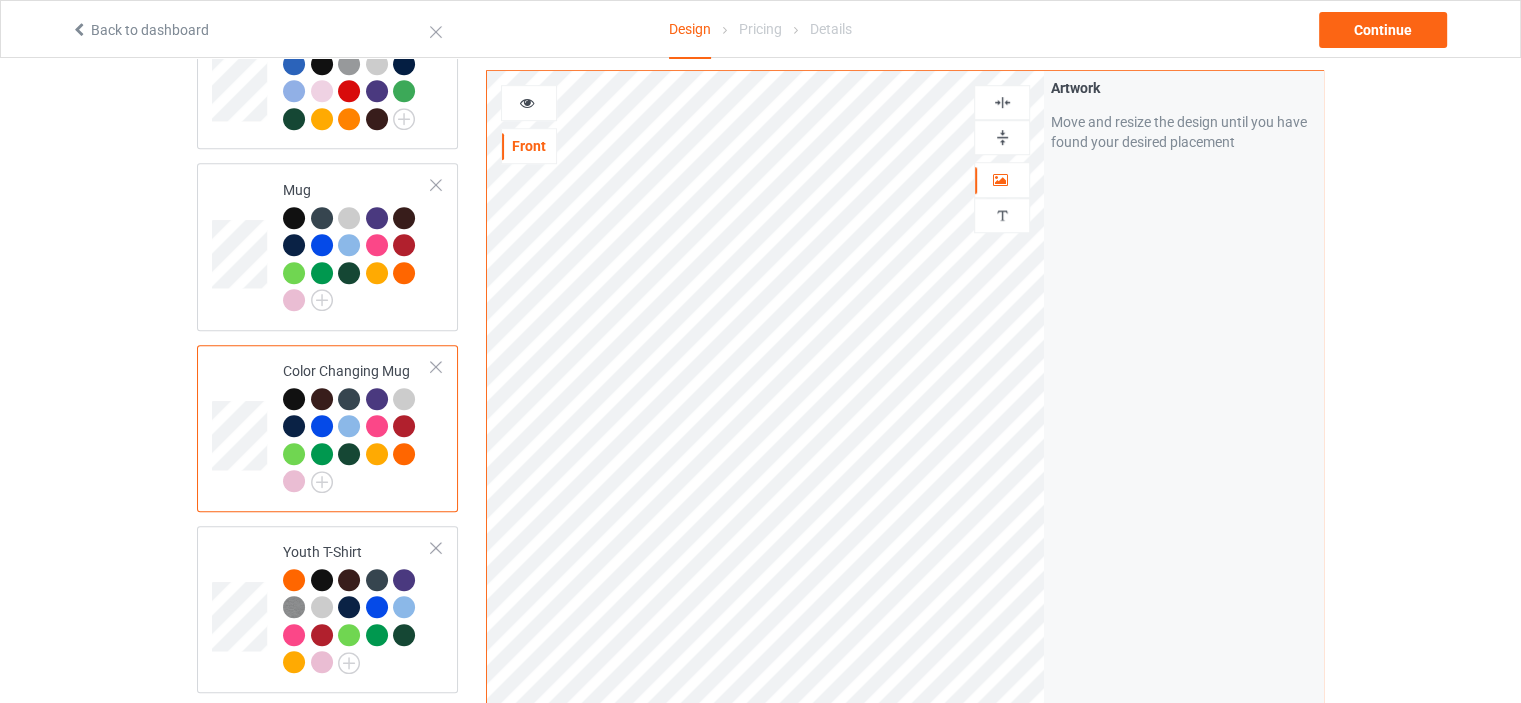click at bounding box center [1002, 137] 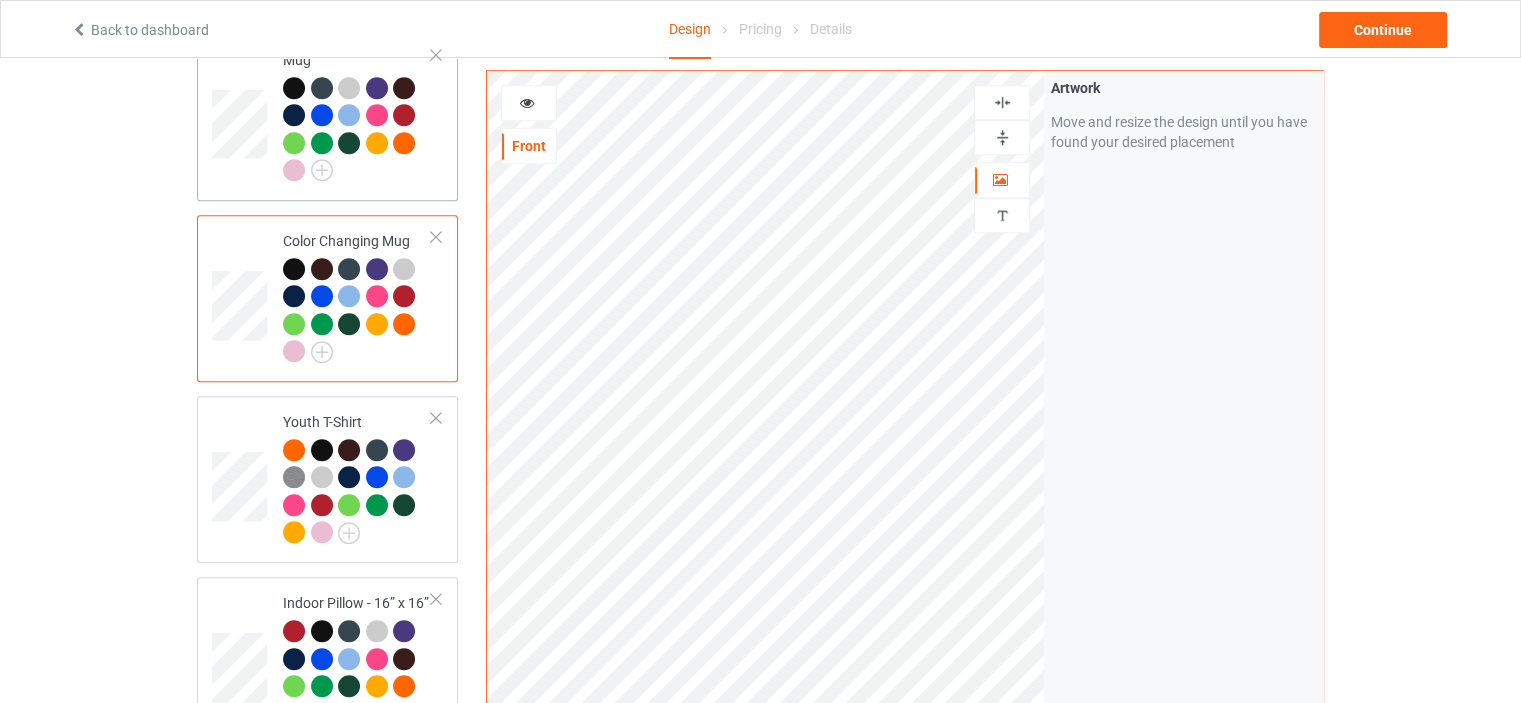 scroll, scrollTop: 1700, scrollLeft: 0, axis: vertical 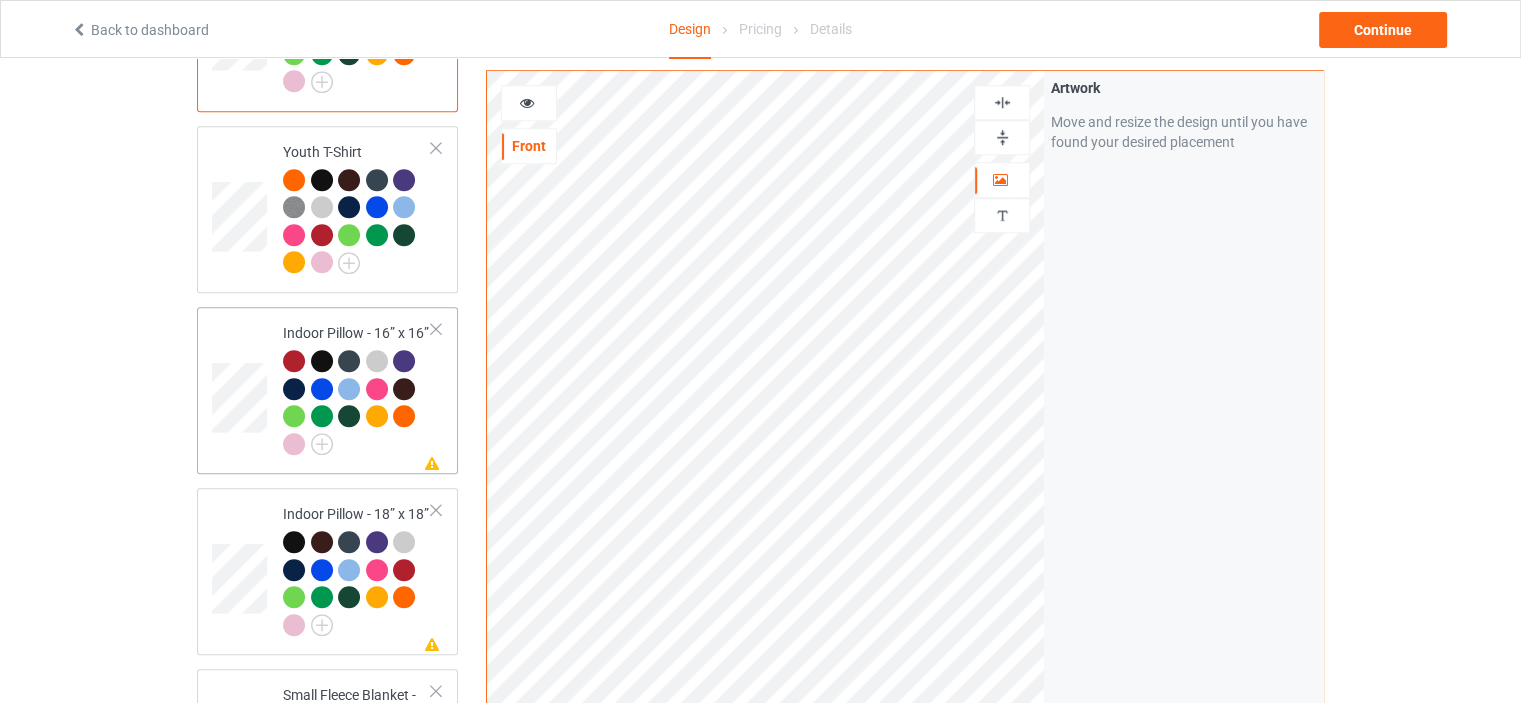 click on "Indoor Pillow - 16” x 16”" at bounding box center (357, 388) 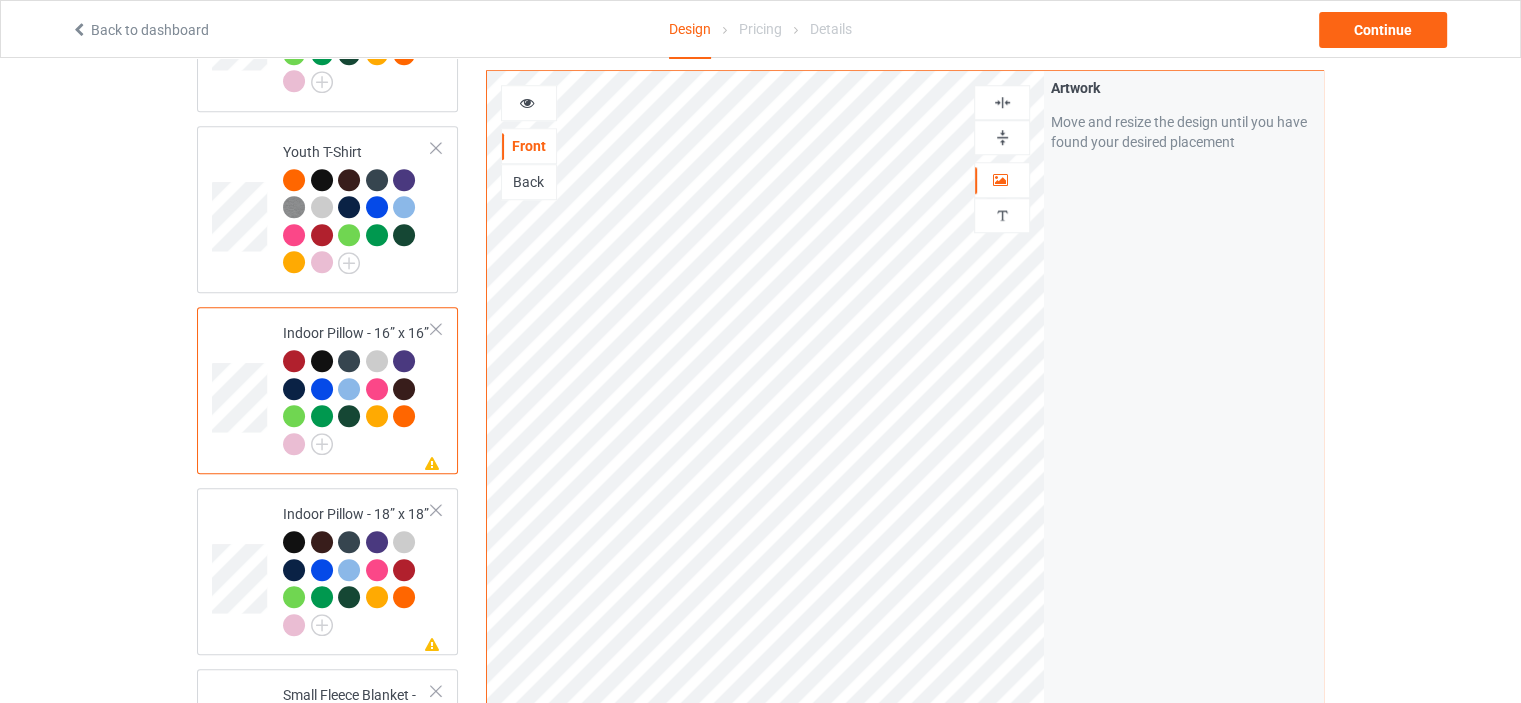 click at bounding box center (1002, 137) 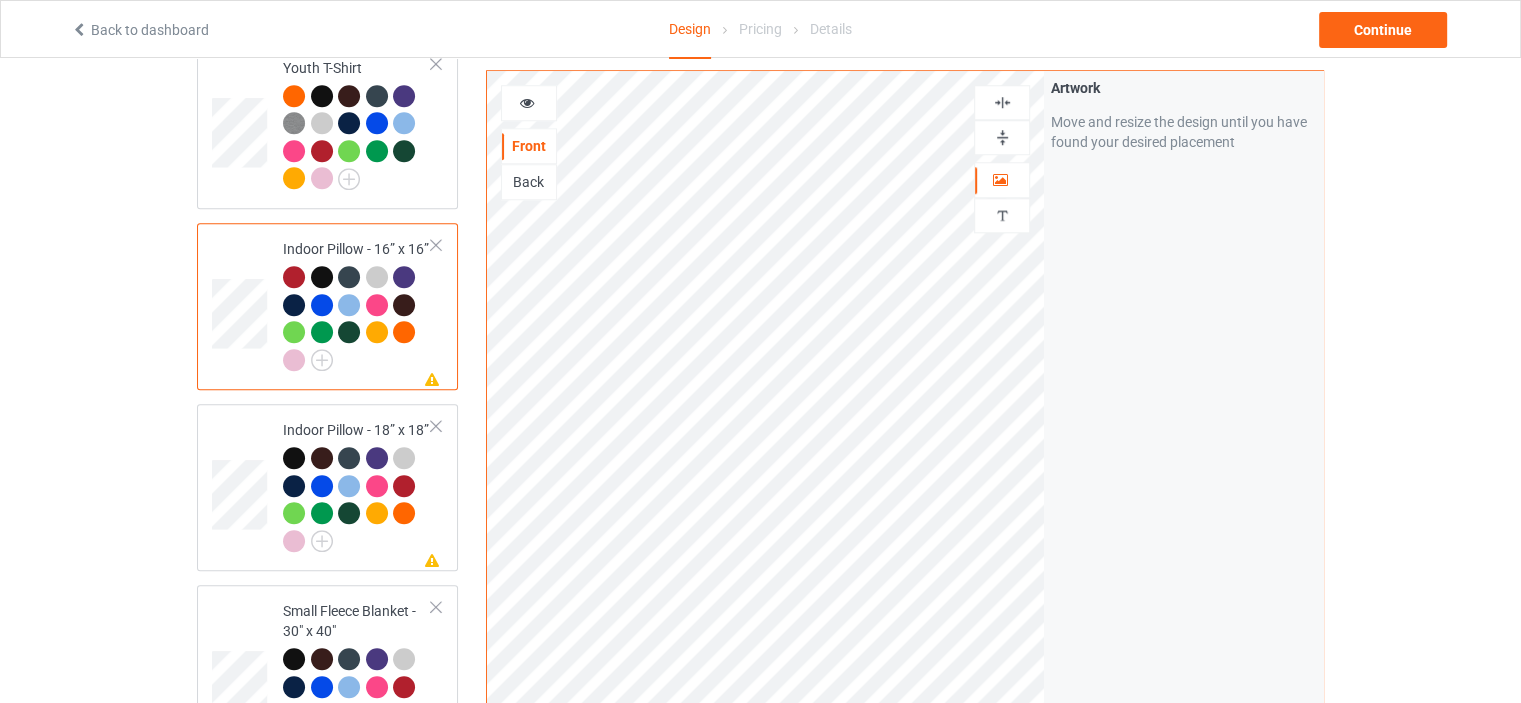 scroll, scrollTop: 1900, scrollLeft: 0, axis: vertical 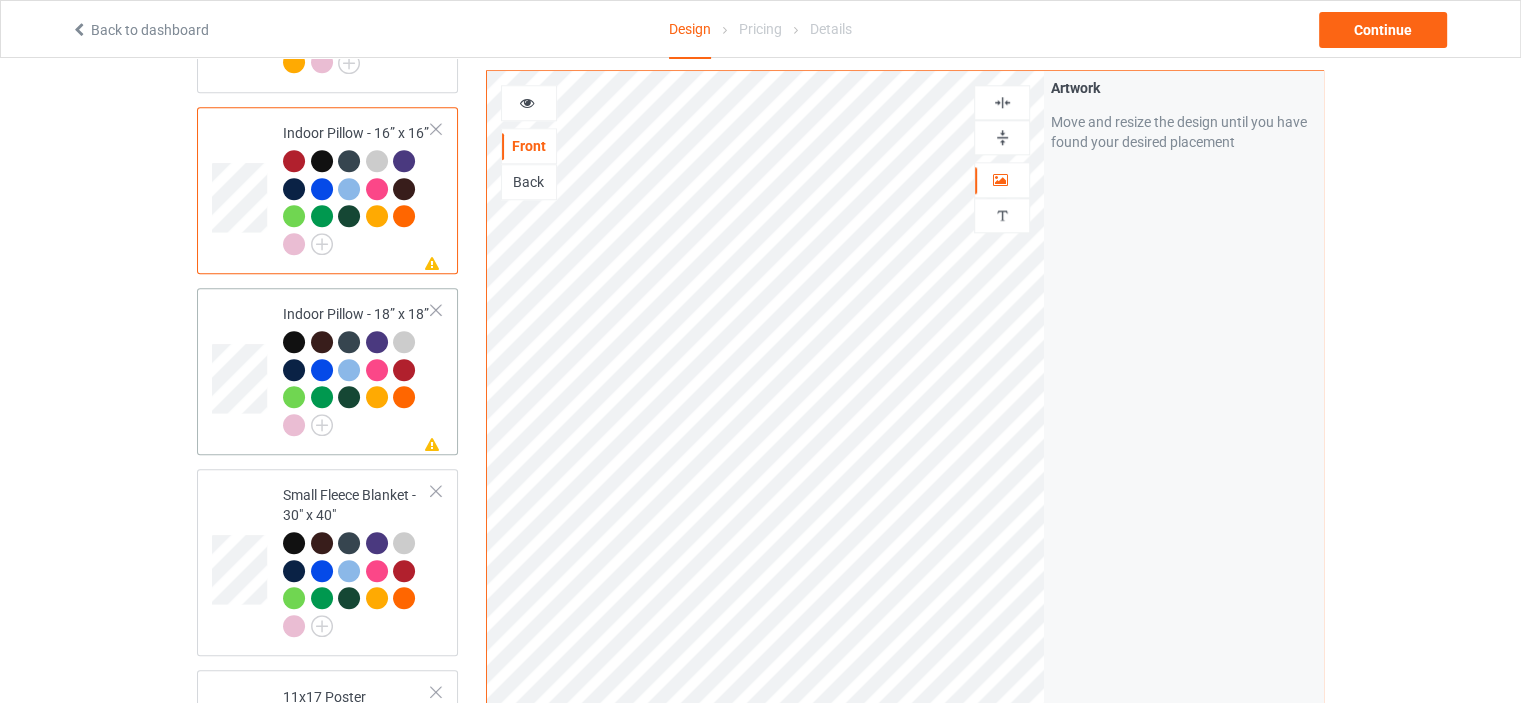click on "Indoor Pillow - 18” x 18”" at bounding box center (357, 369) 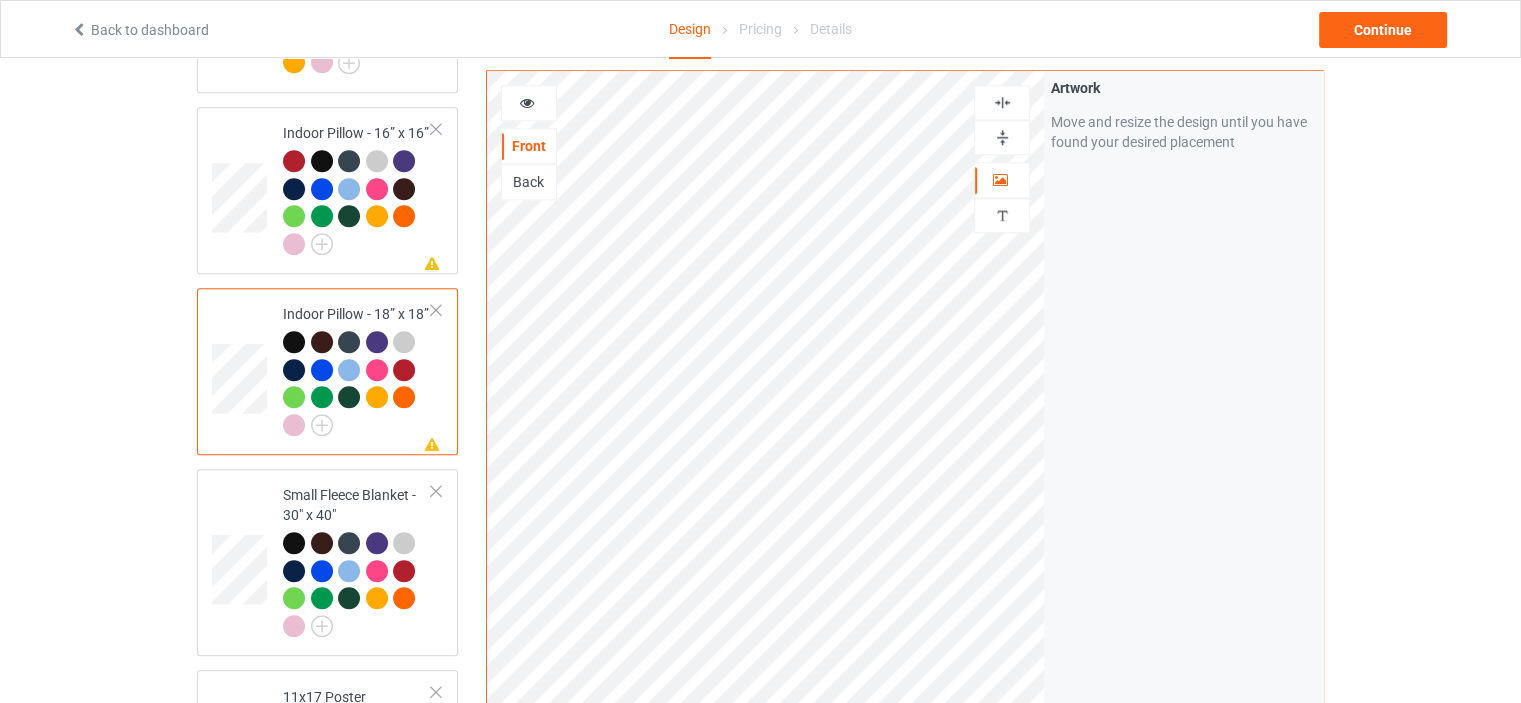 click at bounding box center [1002, 137] 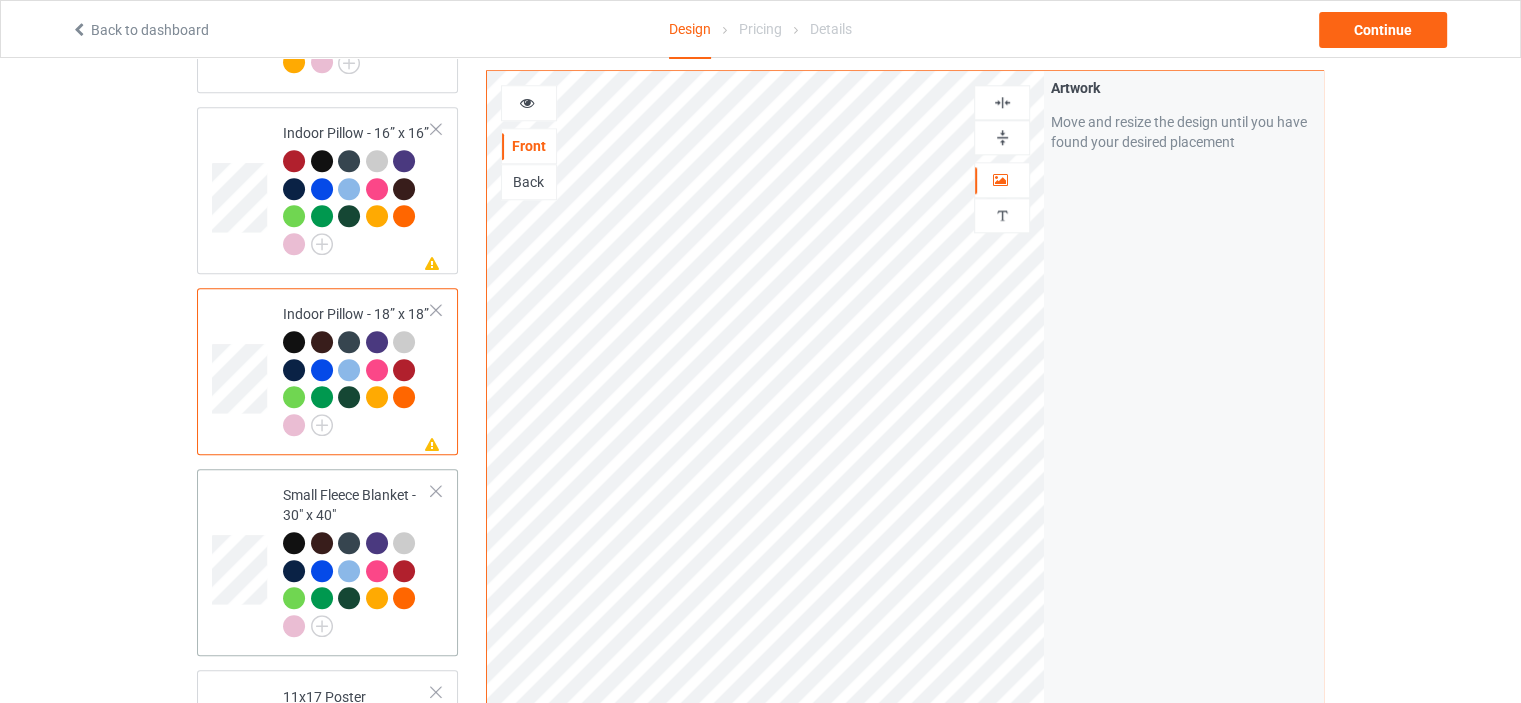 click on "Small Fleece Blanket - 30" x 40"" at bounding box center [357, 562] 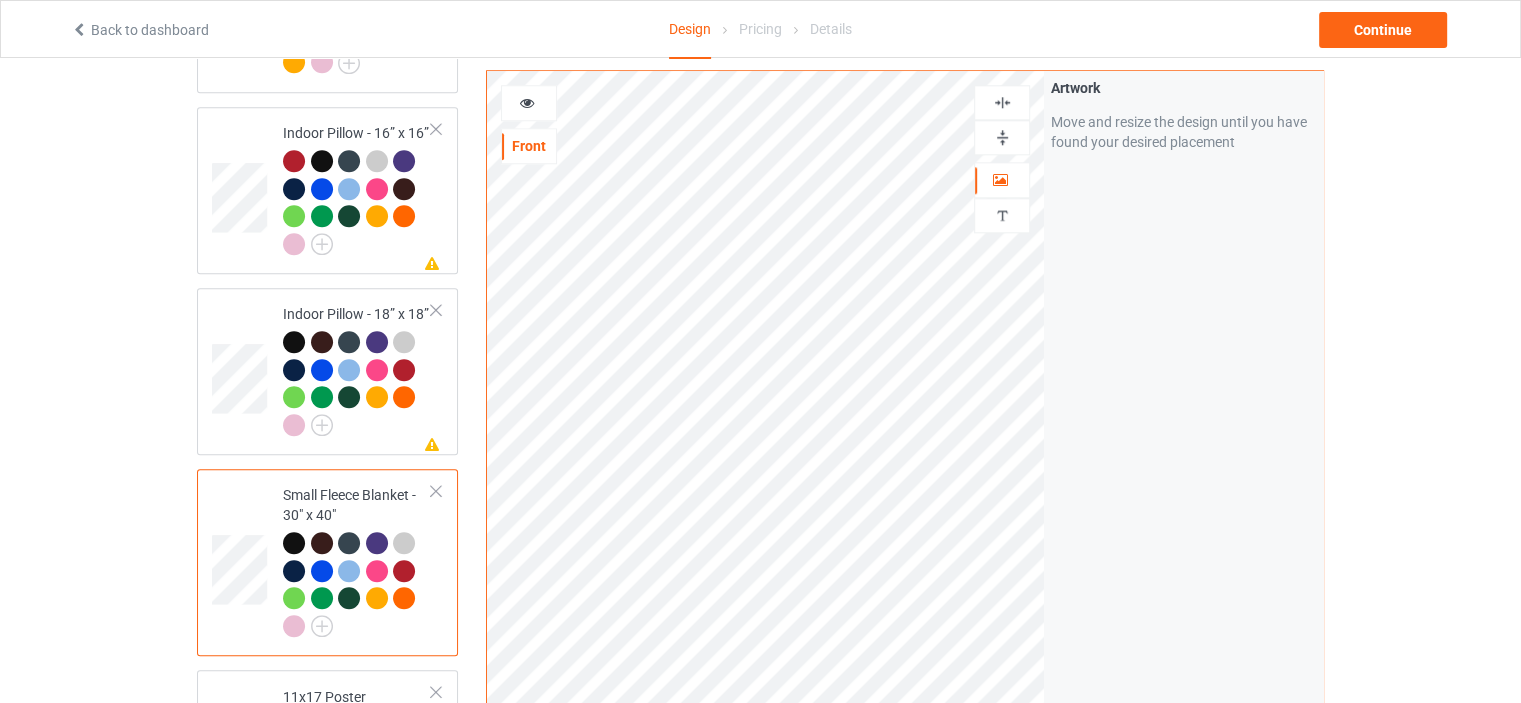 click at bounding box center (1002, 137) 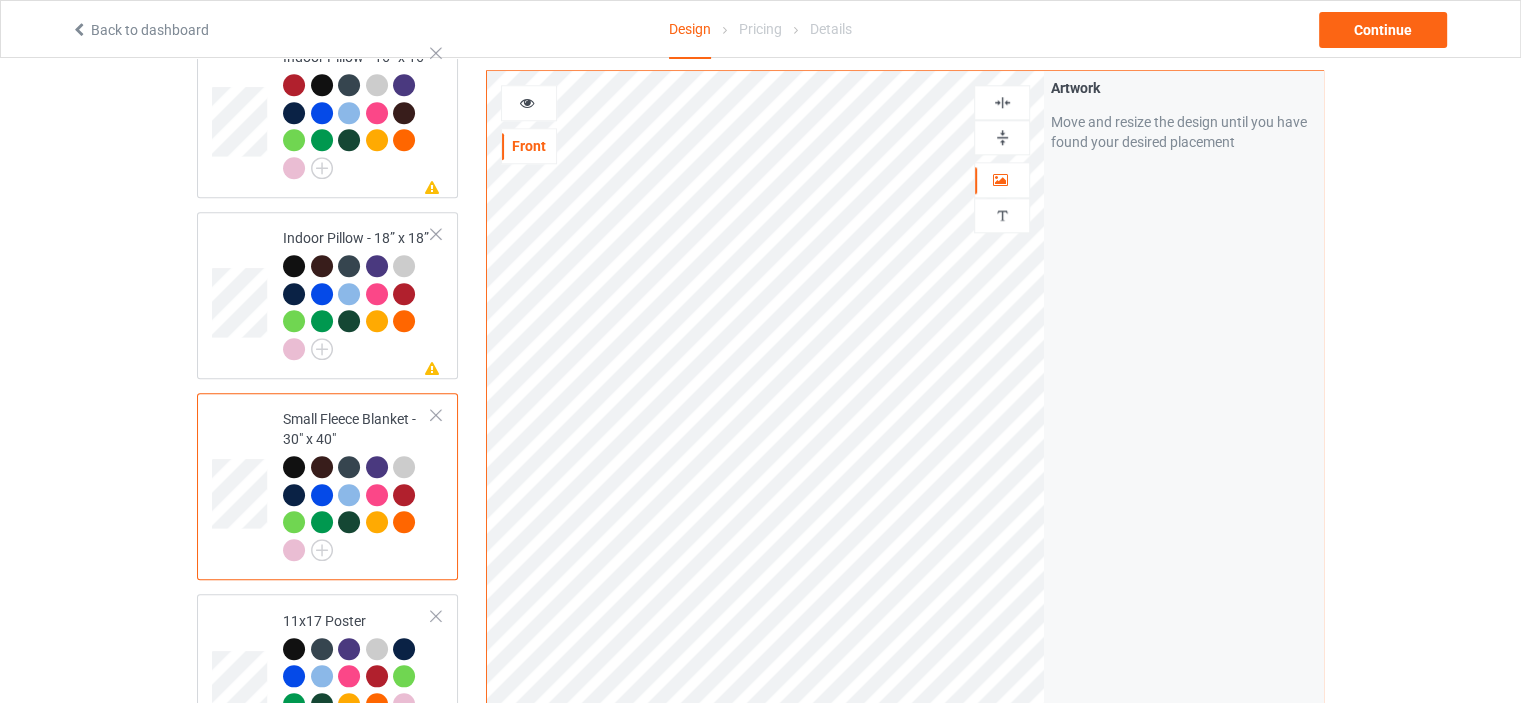 scroll, scrollTop: 2100, scrollLeft: 0, axis: vertical 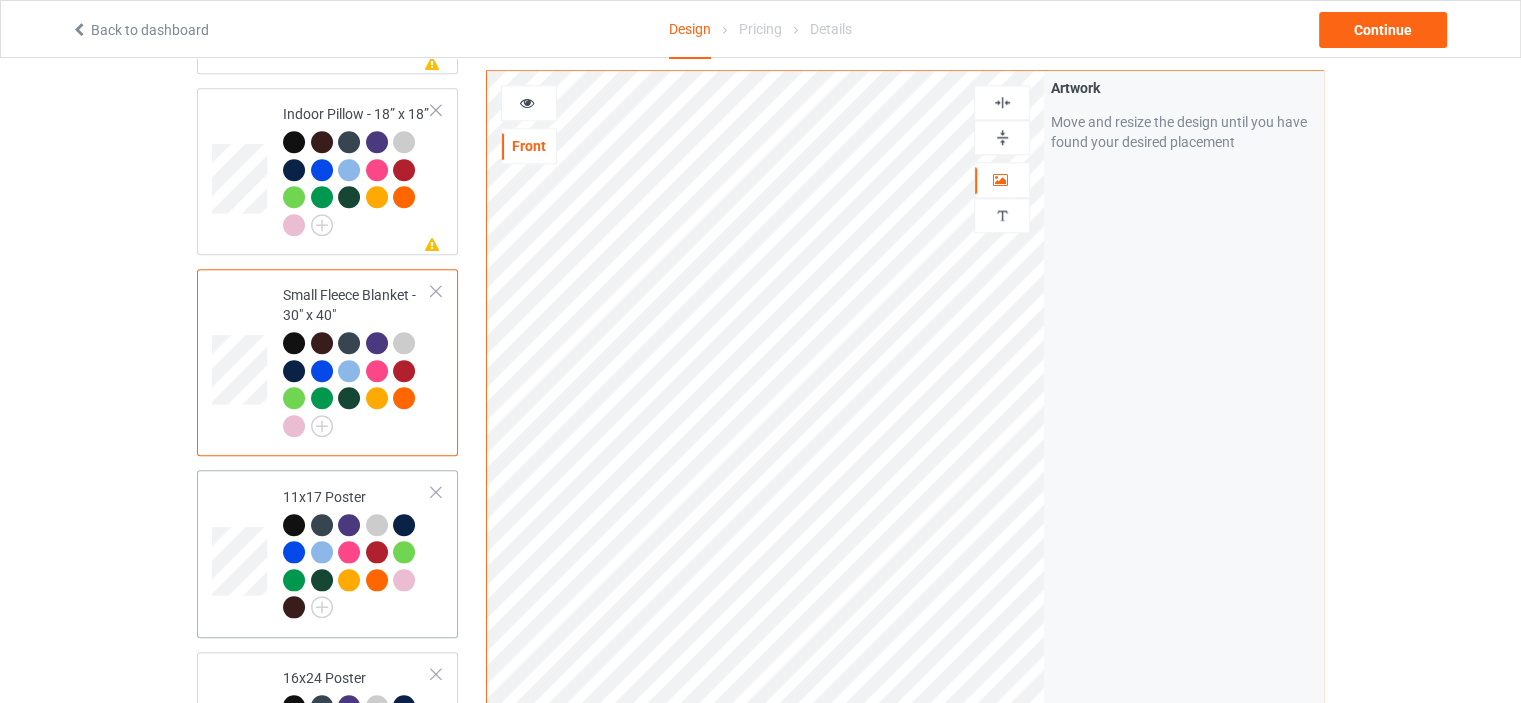click on "11x17 Poster" at bounding box center (357, 553) 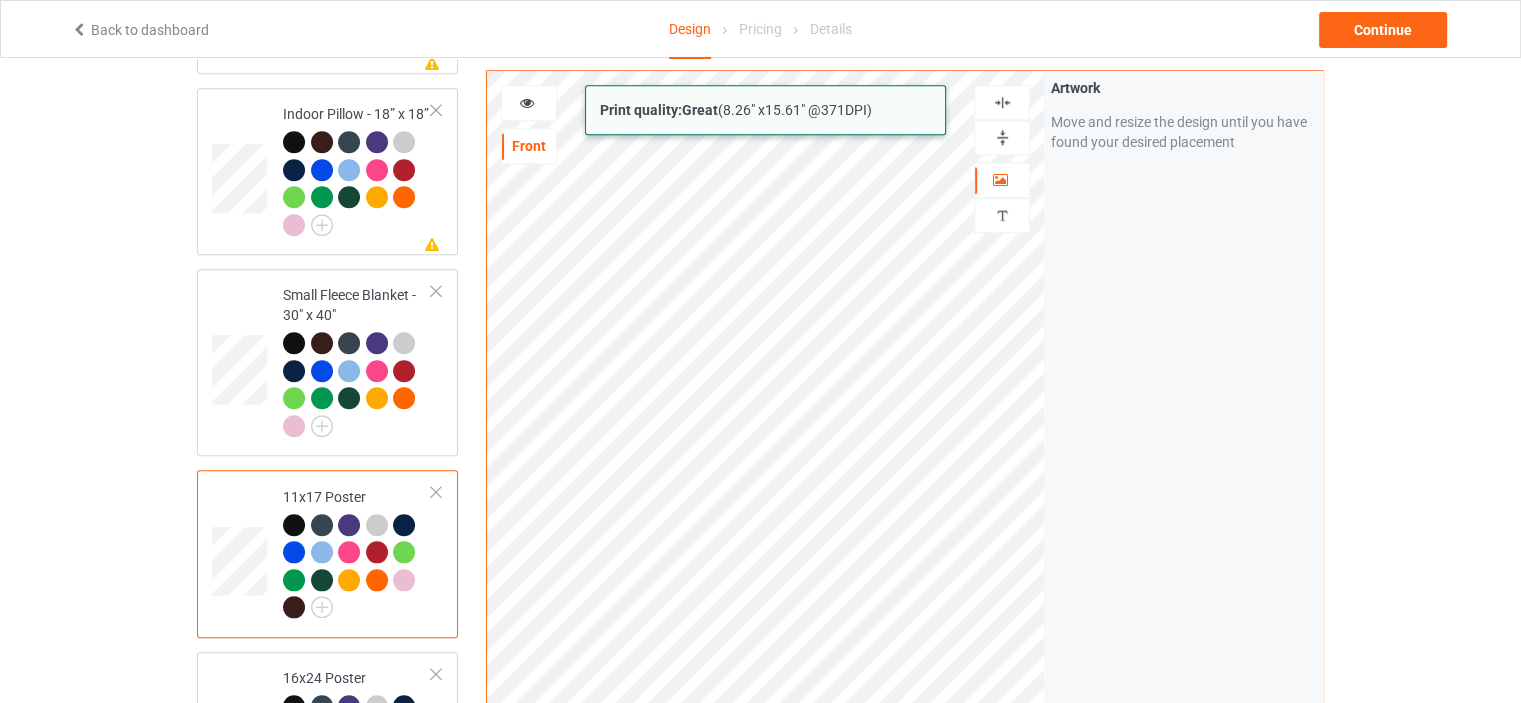 click on "Back to dashboard Design Pricing Details Continue Design Select colors for each of the products and upload an artwork file to design your product. Classic T-Shirt V-Neck T-Shirt Ladies T-Shirt Hooded Sweatshirt Crewneck Sweatshirt Premium Fit Mens Tee Long Sleeve Tee Mug Color Changing Mug Youth T-Shirt Missing artwork on 1 side(s) Indoor Pillow - 16” x 16” Missing artwork on 1 side(s) Indoor Pillow - 18” x 18” Small Fleece Blanket - 30" x 40" 11x17 Poster 16x24 Poster 24x36 Poster 3x2 - Area Rug 16x20 Gallery Wrapped Canvas Prints 12x16 Black Hanging Canvas 11x14 White Floating Framed Canvas Prints Apron Missing artwork on 1 side(s) All-over Tote Add product Print quality:  Great  (  8.26 " x  15.61 " @ 371 DPI) Front Artwork Personalized text Artwork Move and resize the design until you have found your desired placement Product Mockups Add mockup Add mockup Add mockup Add mockup" at bounding box center [760, -1749] 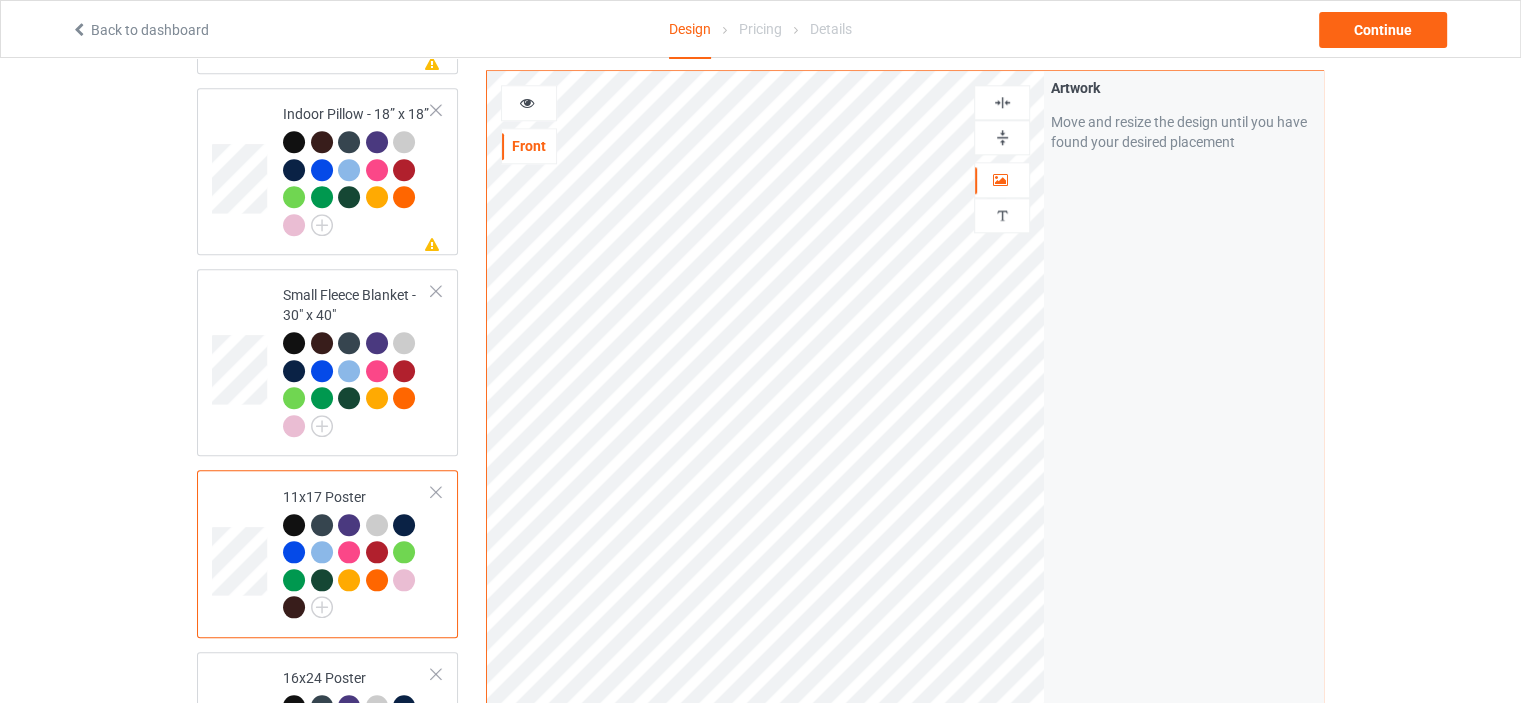 click at bounding box center (1002, 137) 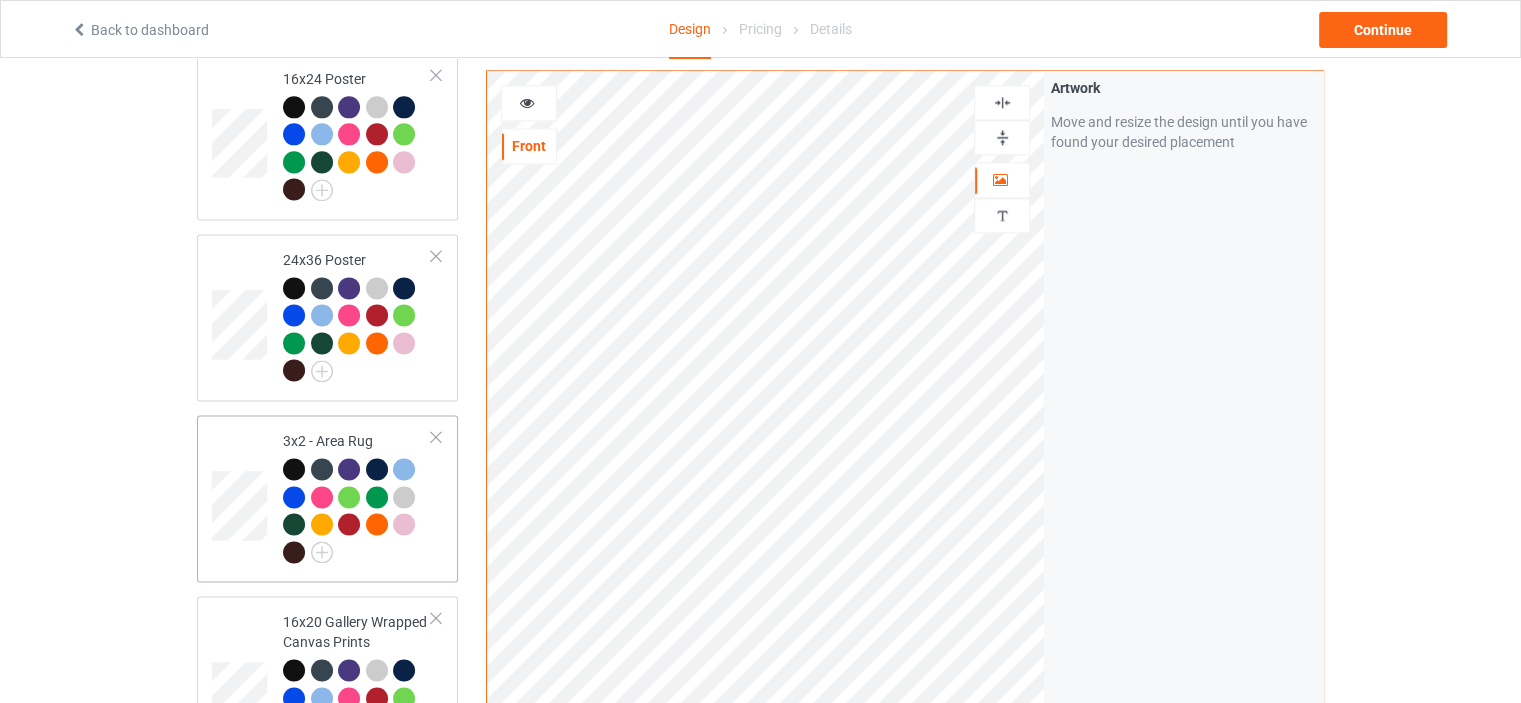 scroll, scrollTop: 2700, scrollLeft: 0, axis: vertical 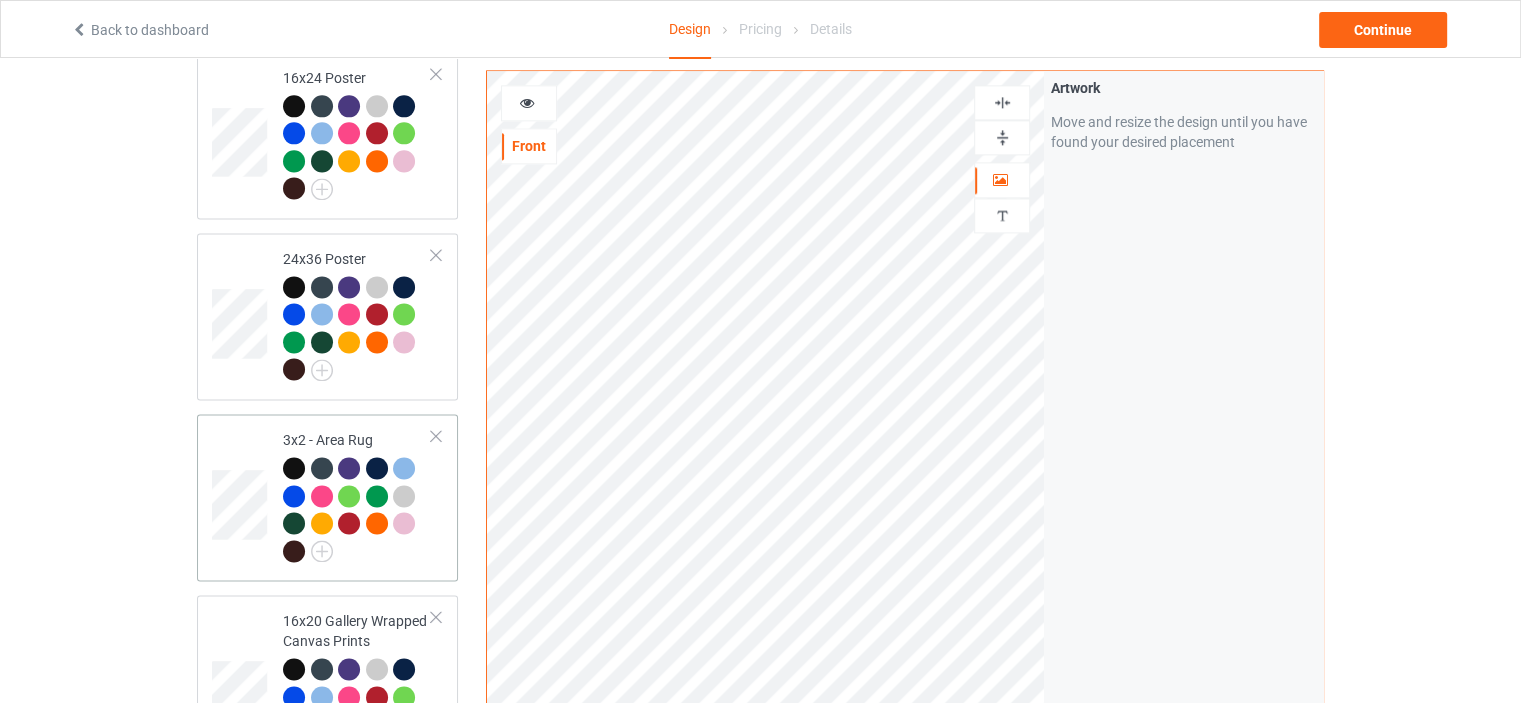 click on "3x2 - Area Rug" at bounding box center (357, 495) 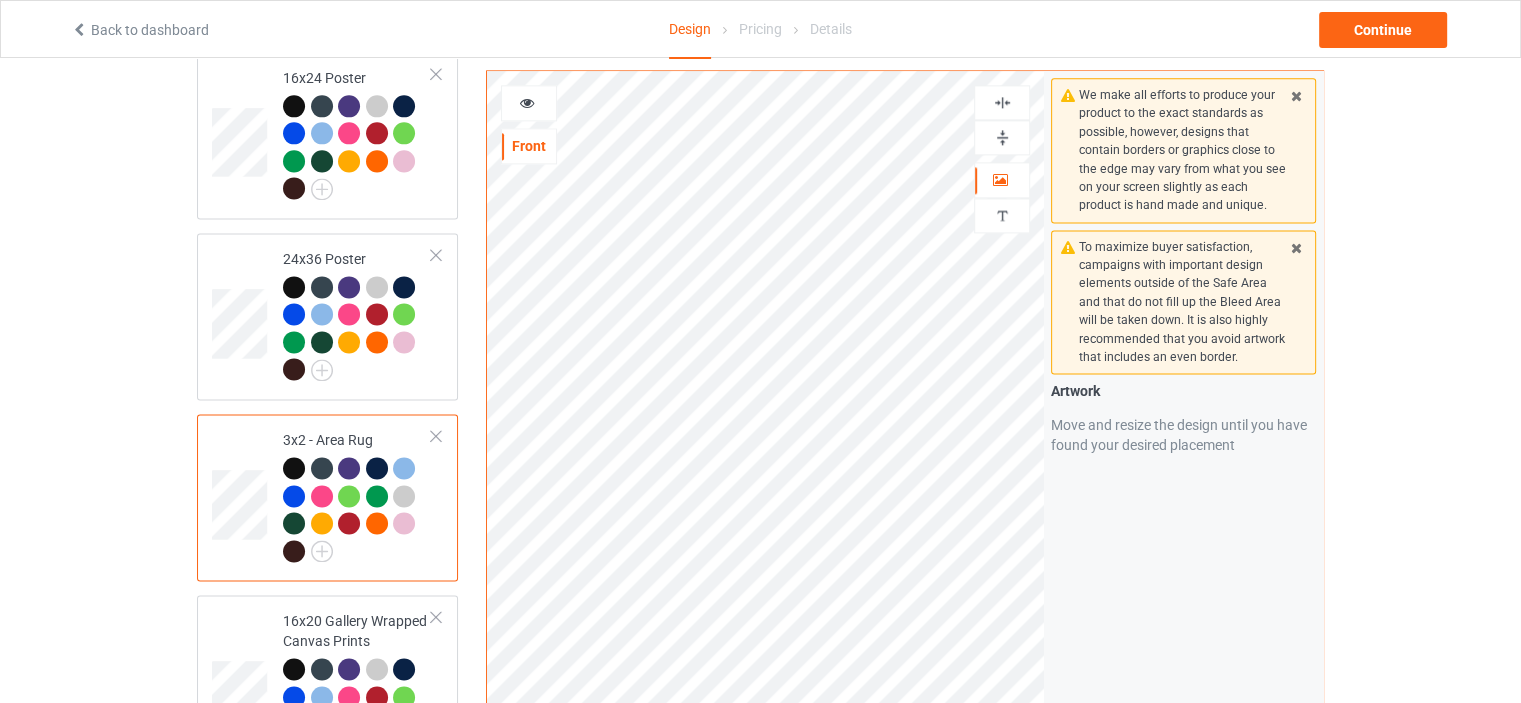 click at bounding box center [1002, 137] 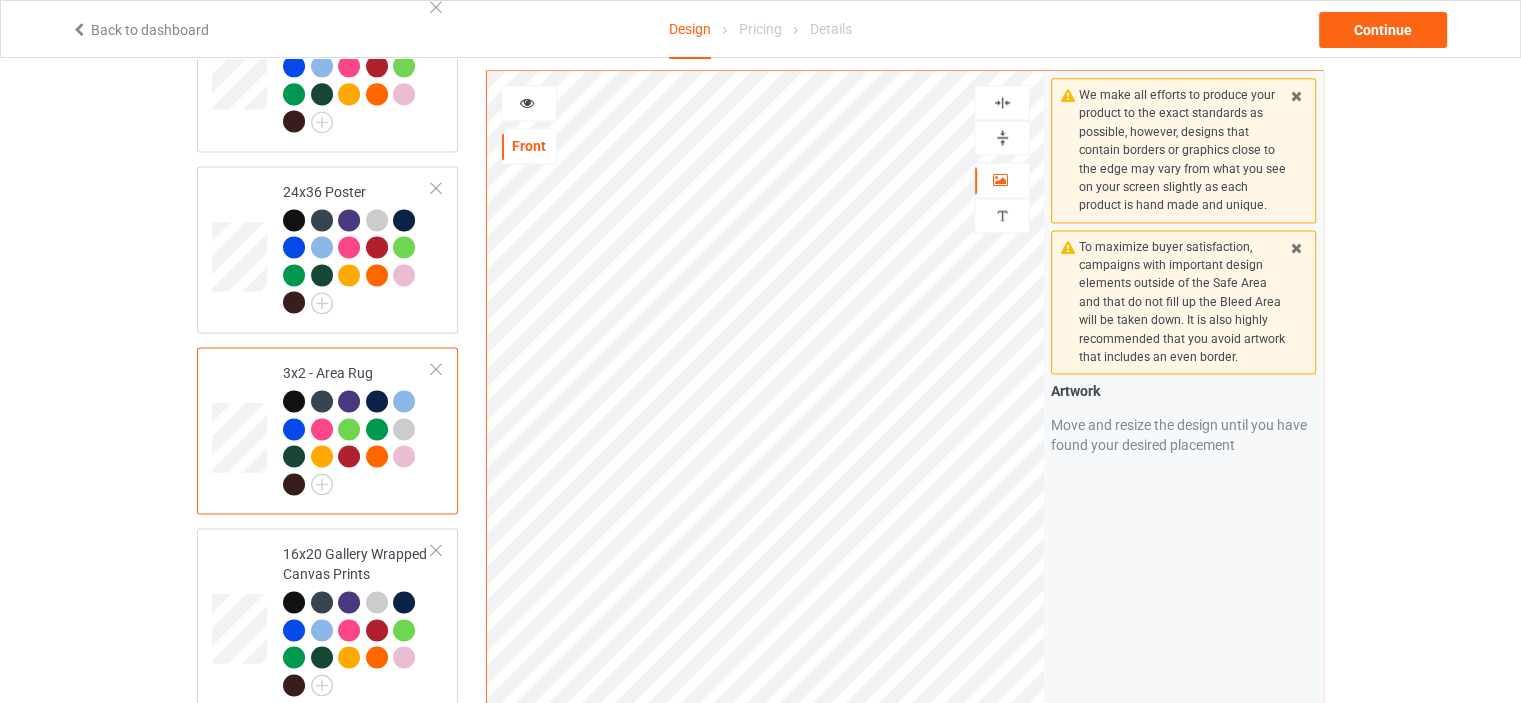 scroll, scrollTop: 2800, scrollLeft: 0, axis: vertical 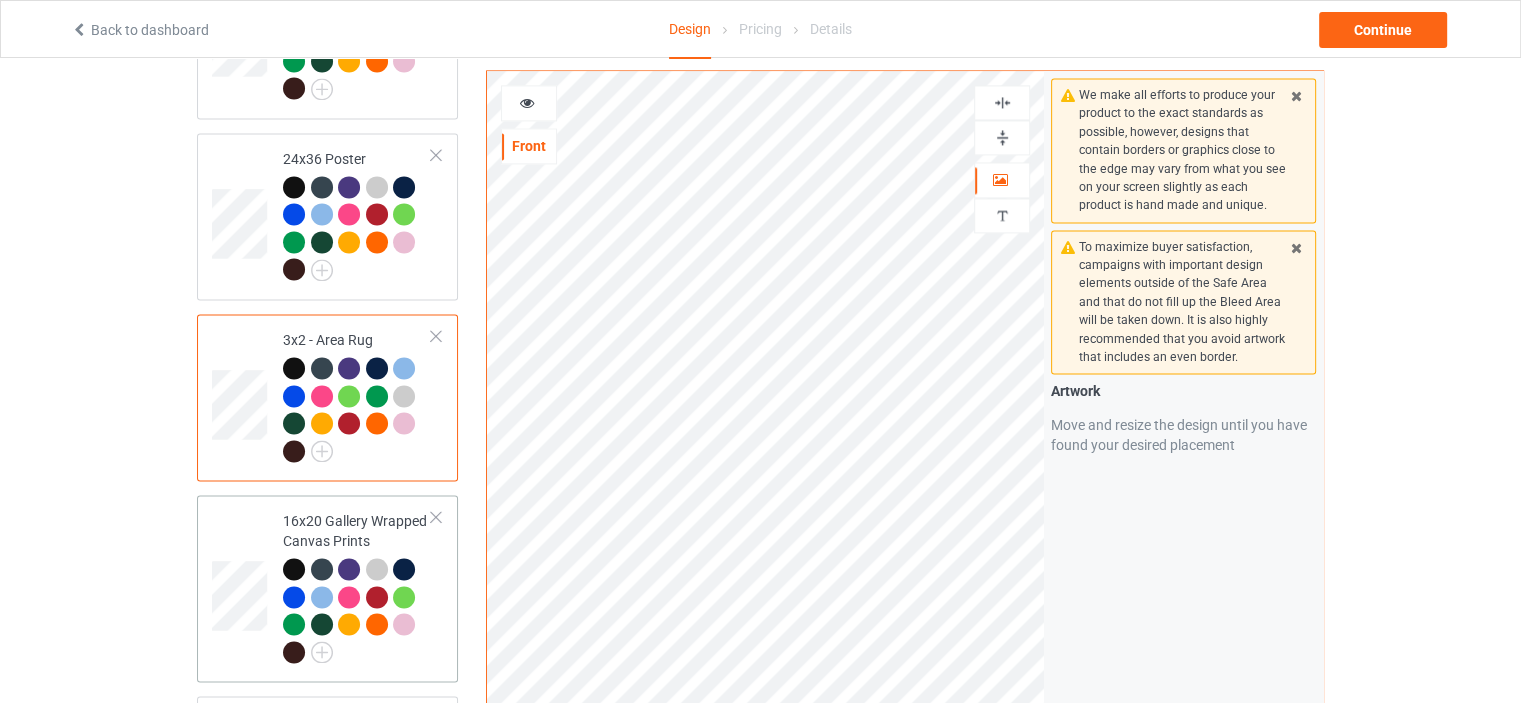click on "16x20 Gallery Wrapped Canvas Prints" at bounding box center (357, 588) 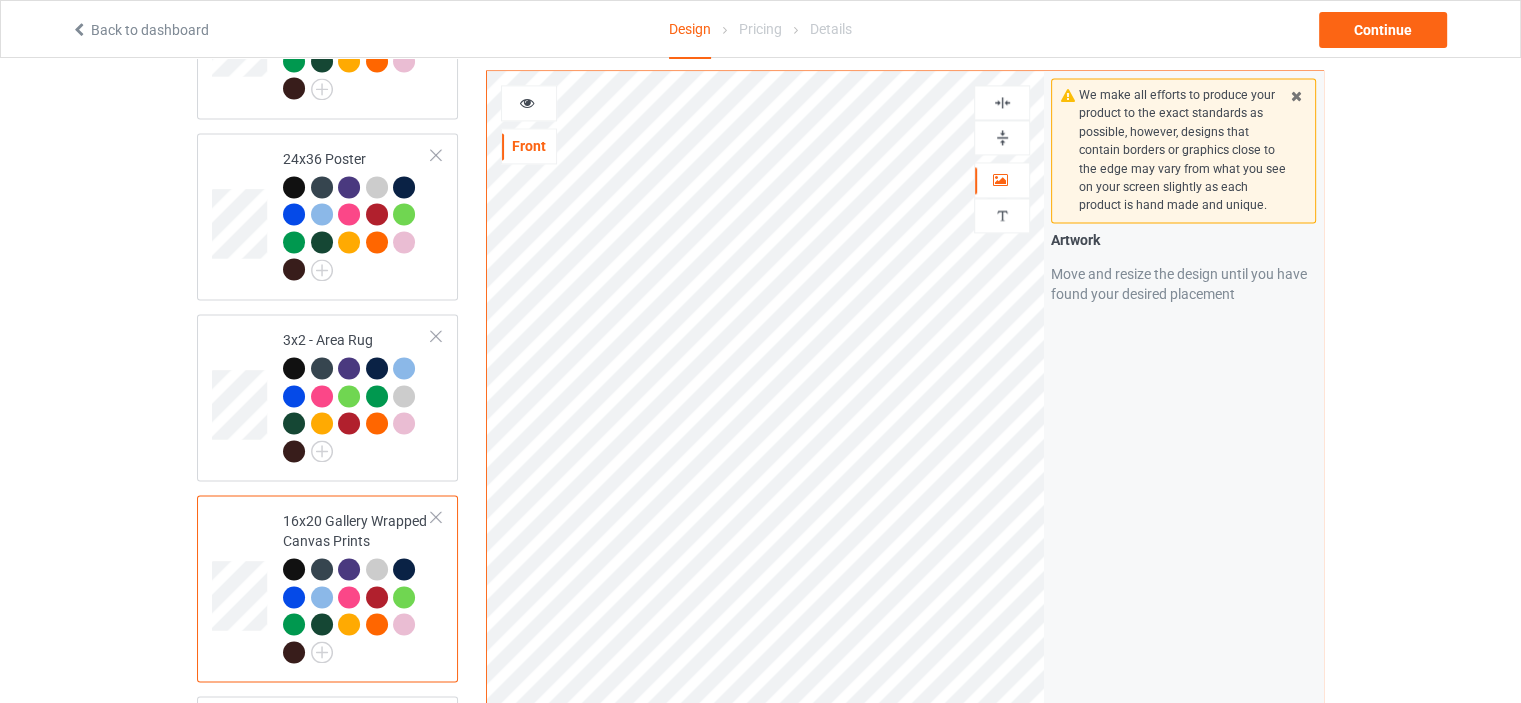 click at bounding box center (1002, 137) 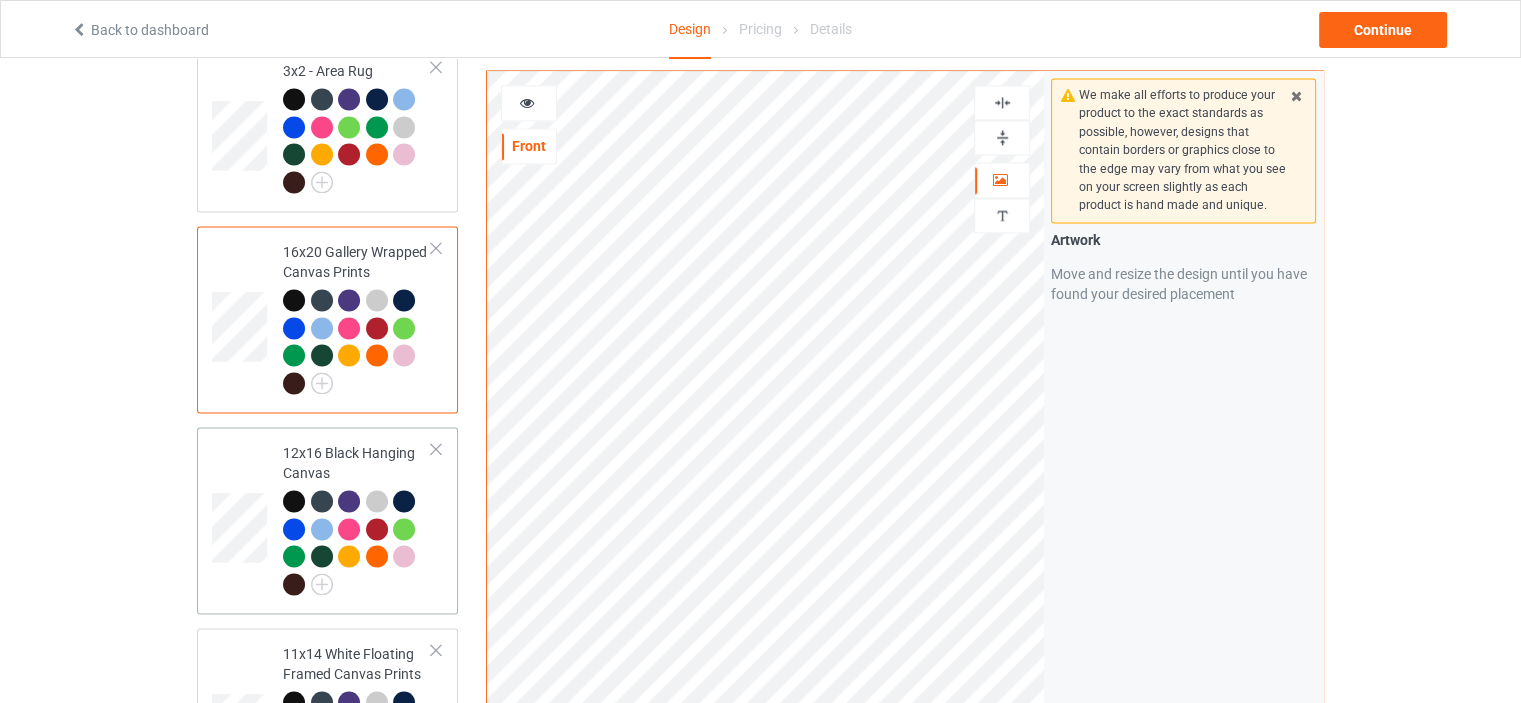 scroll, scrollTop: 3100, scrollLeft: 0, axis: vertical 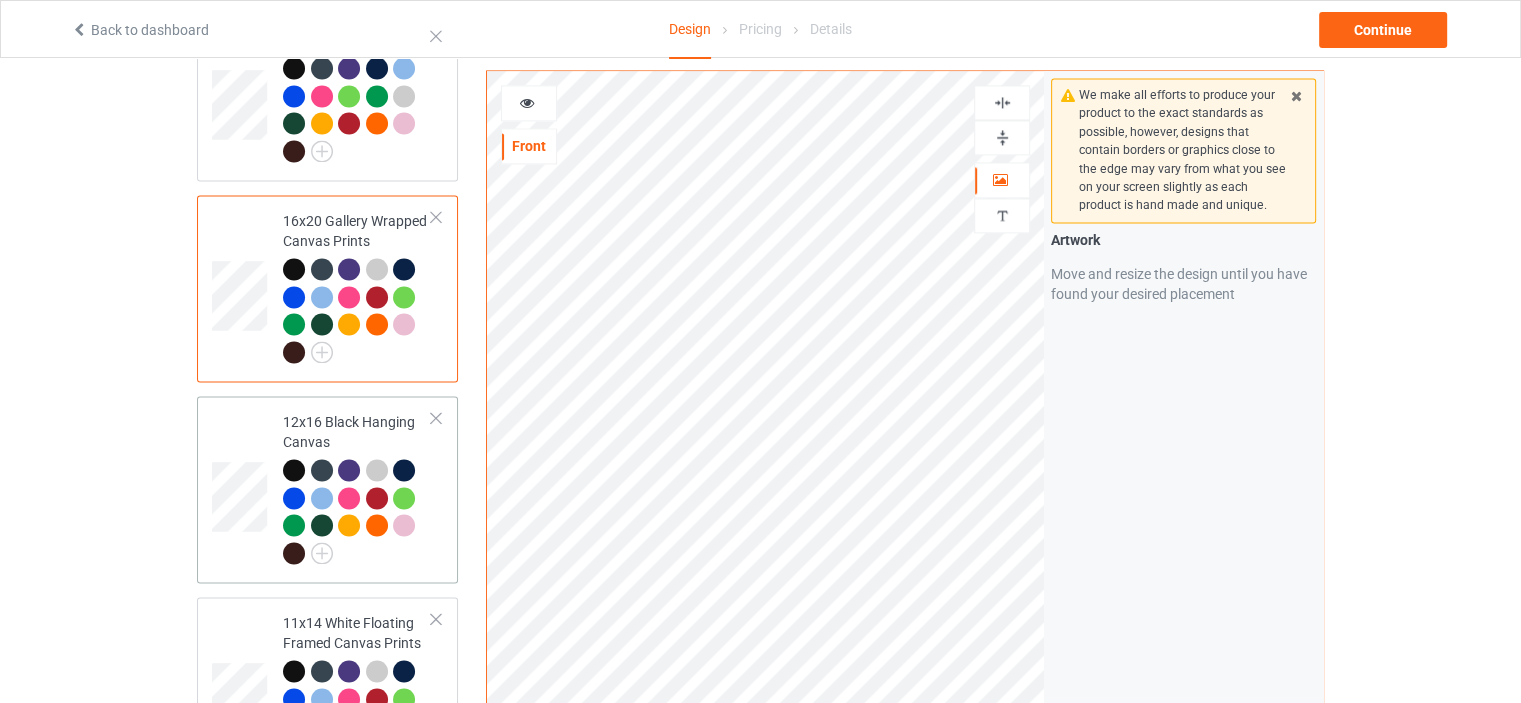 click on "12x16 Black Hanging Canvas" at bounding box center (357, 487) 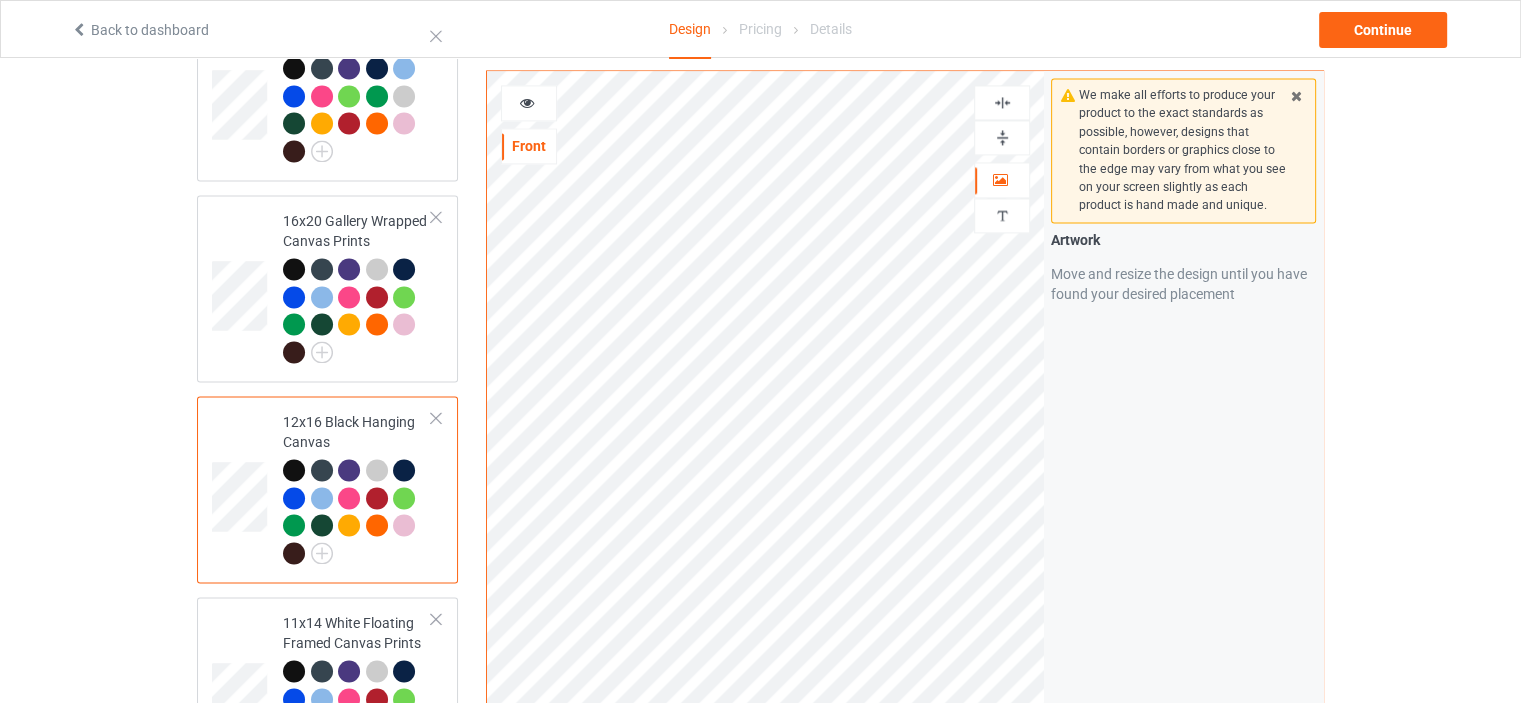 click at bounding box center [1002, 137] 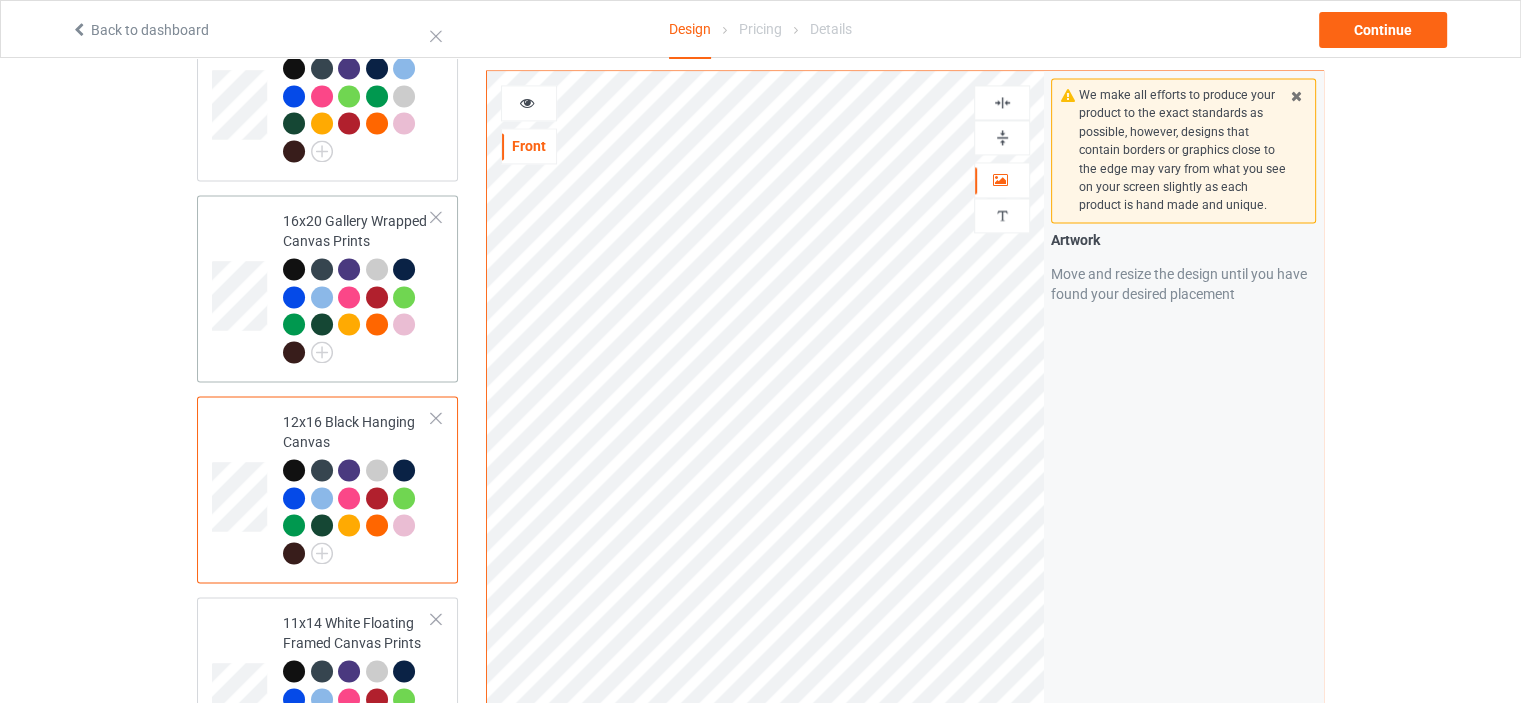 scroll, scrollTop: 3400, scrollLeft: 0, axis: vertical 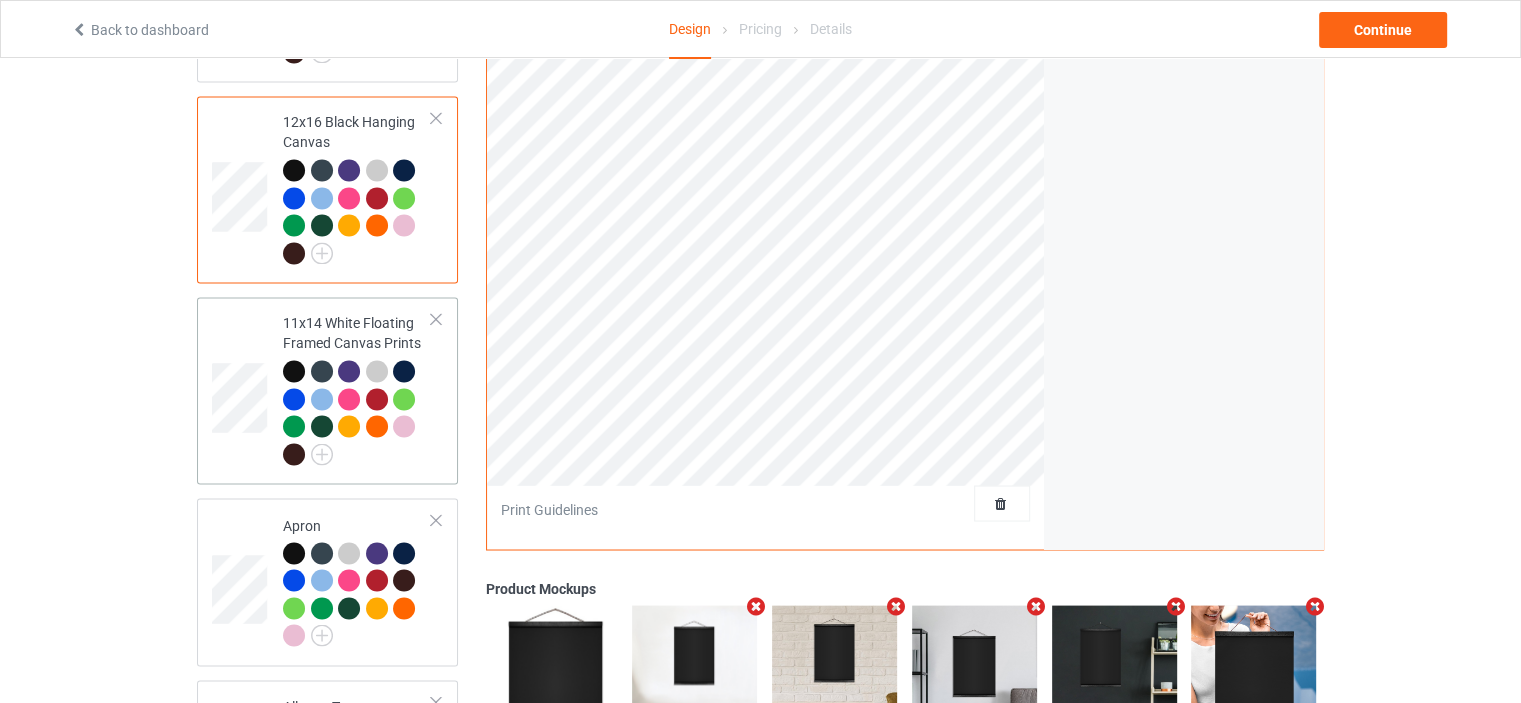 click on "11x14 White Floating Framed Canvas Prints" at bounding box center (357, 388) 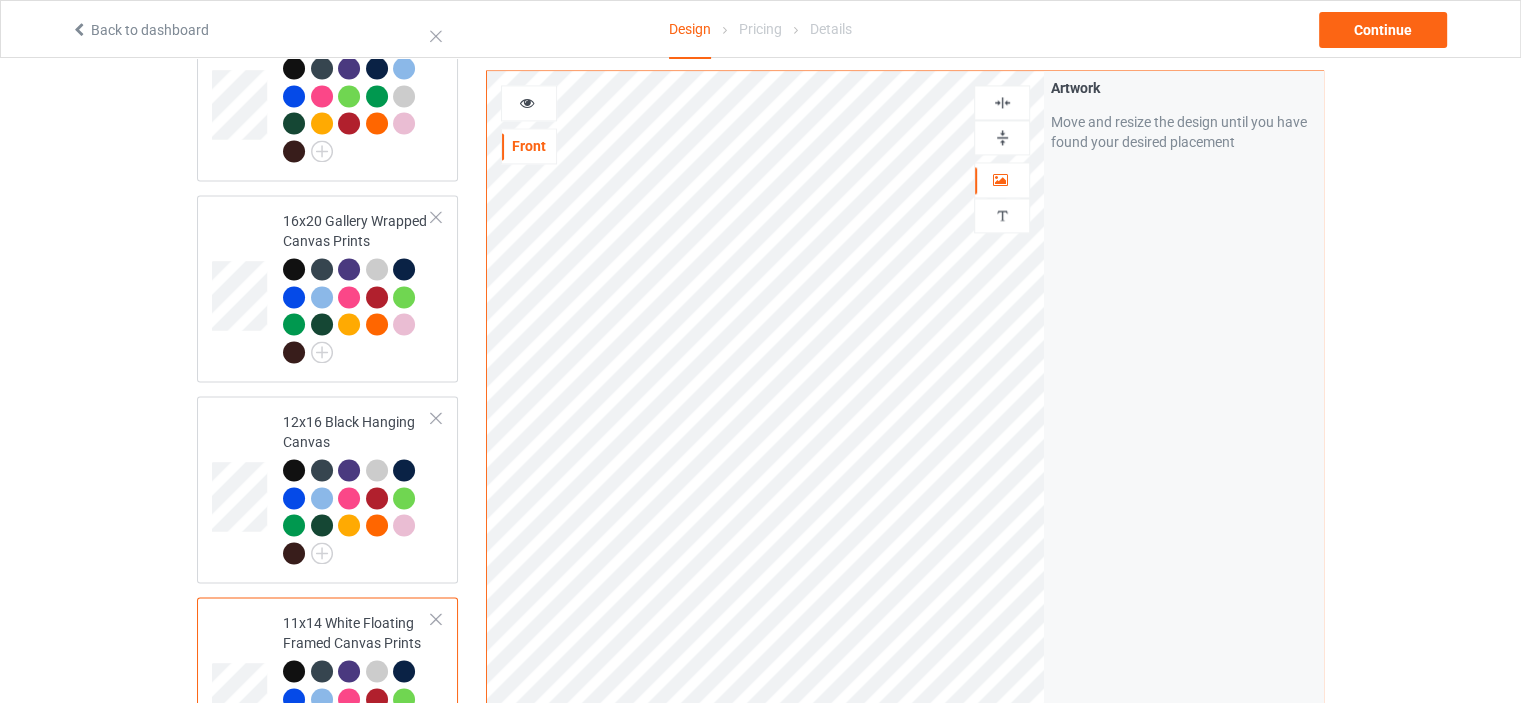 scroll, scrollTop: 3500, scrollLeft: 0, axis: vertical 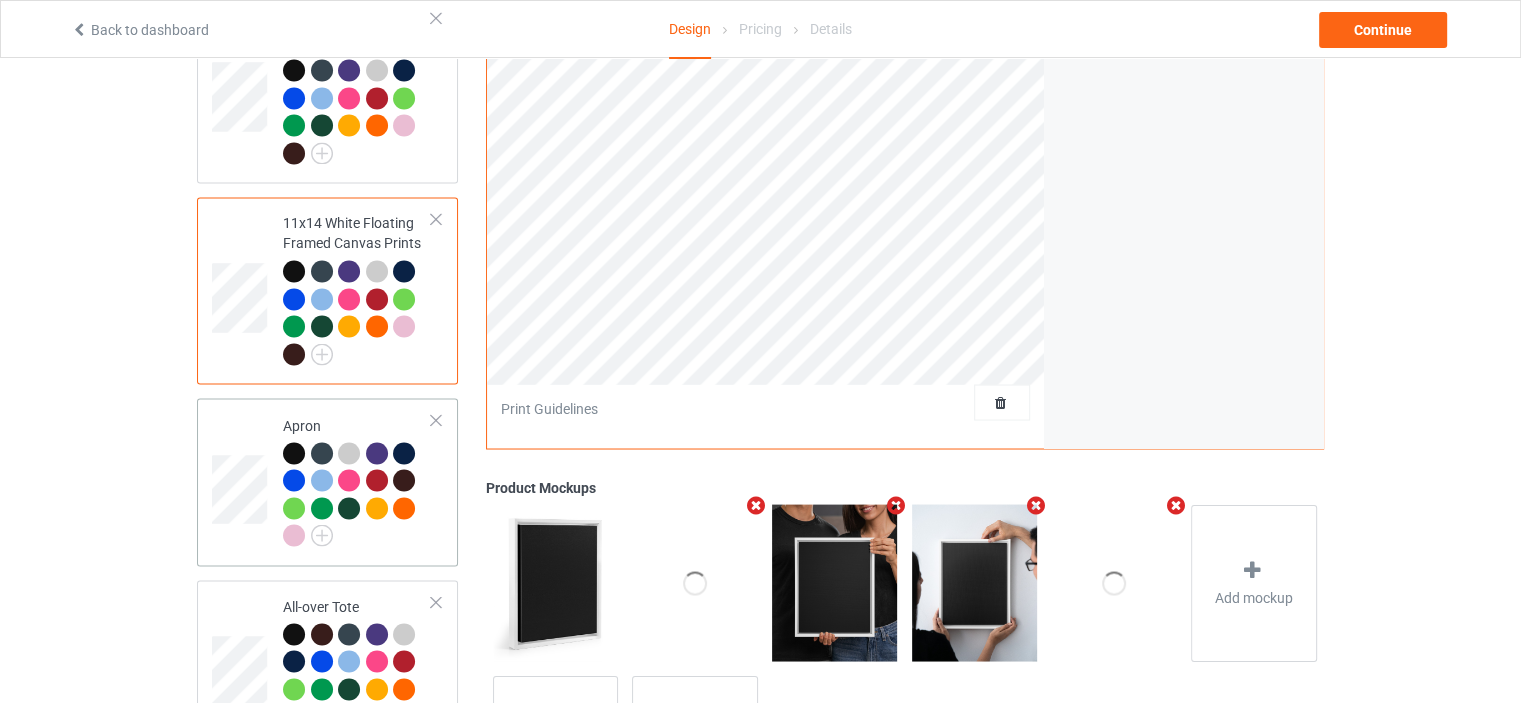 click on "Apron" at bounding box center (357, 480) 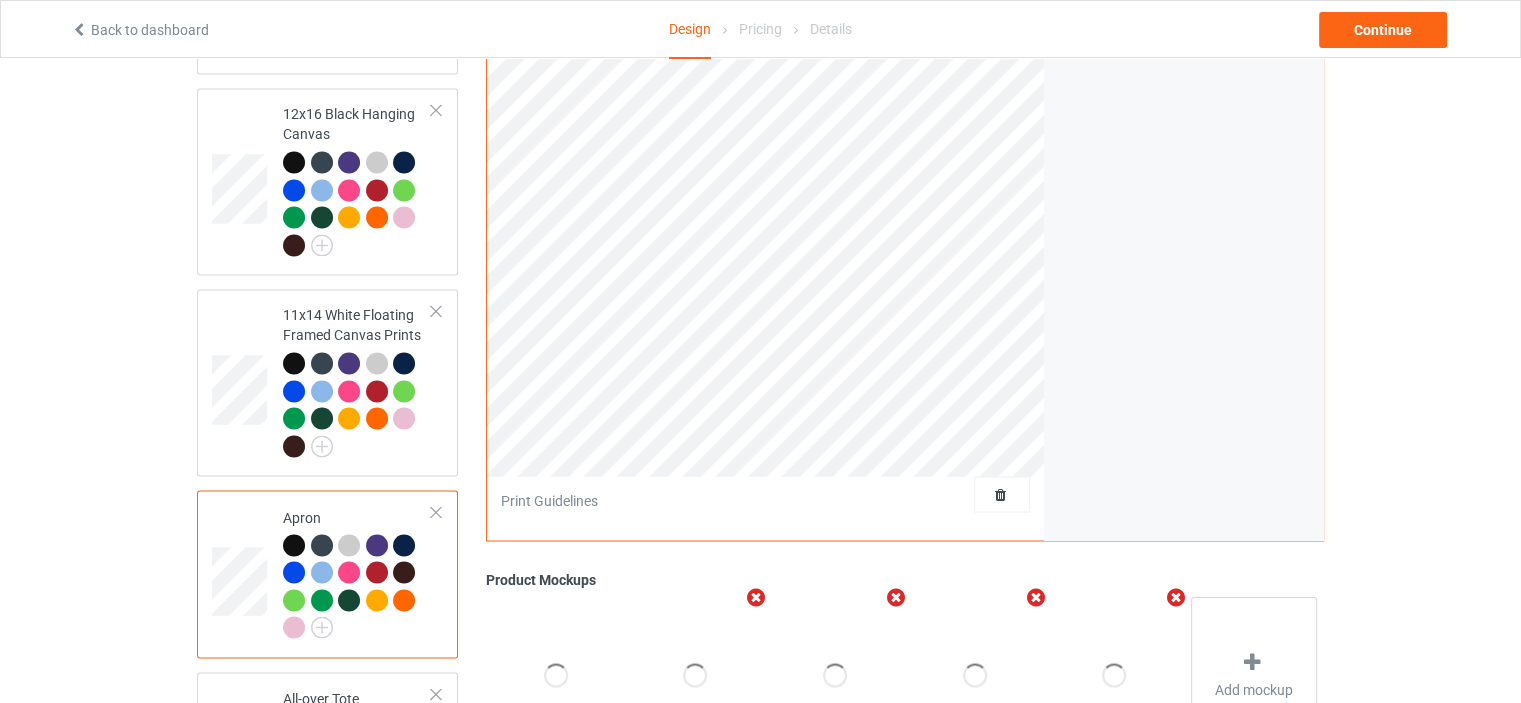 scroll, scrollTop: 3100, scrollLeft: 0, axis: vertical 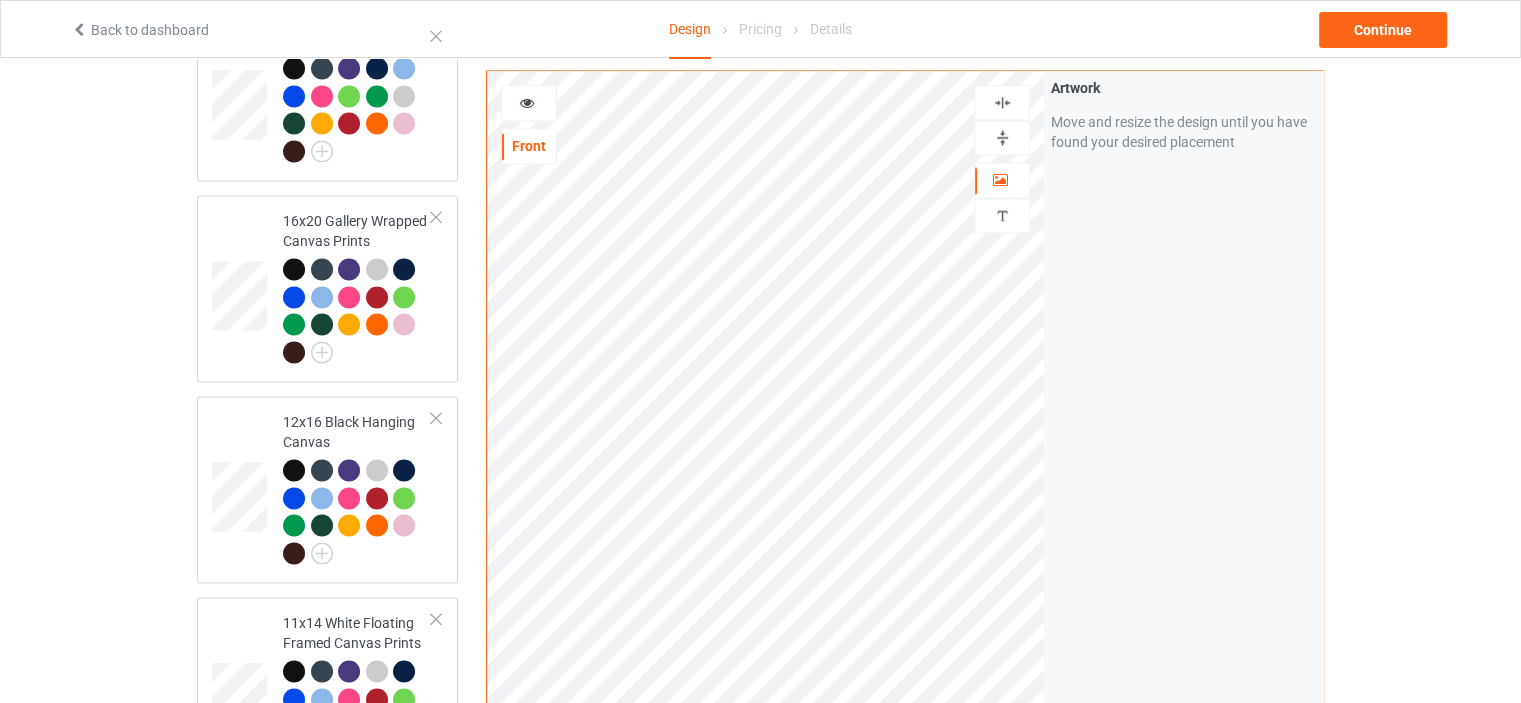click at bounding box center (1002, 102) 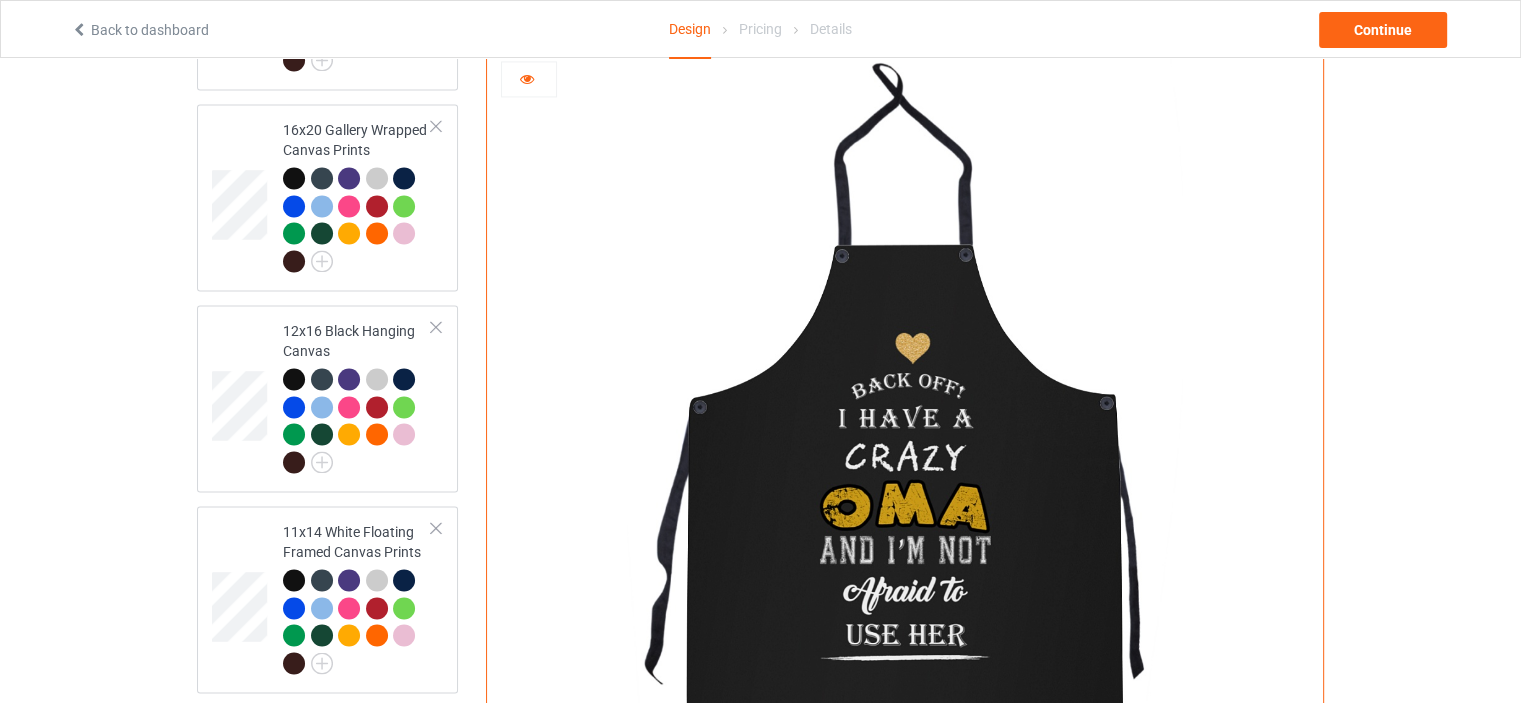 scroll, scrollTop: 3100, scrollLeft: 0, axis: vertical 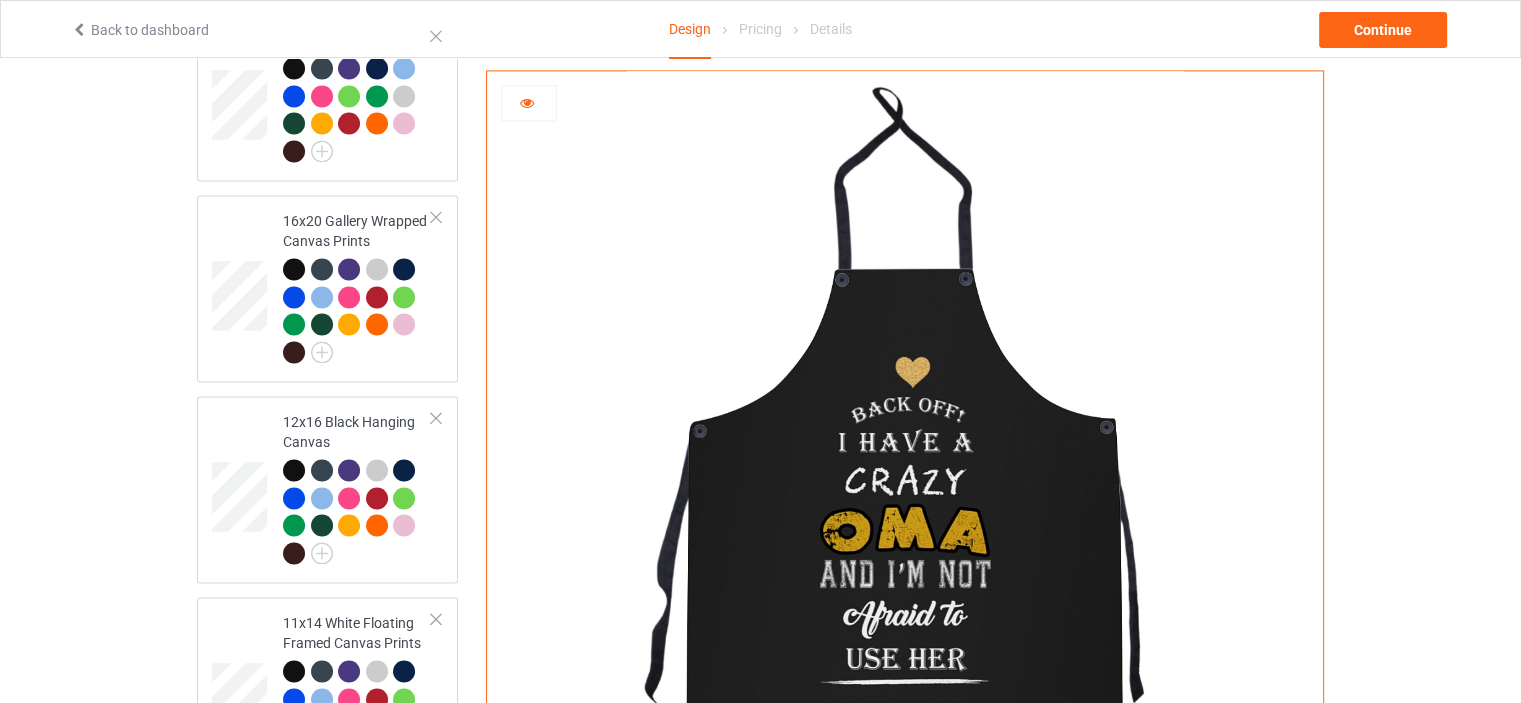 click at bounding box center (529, 103) 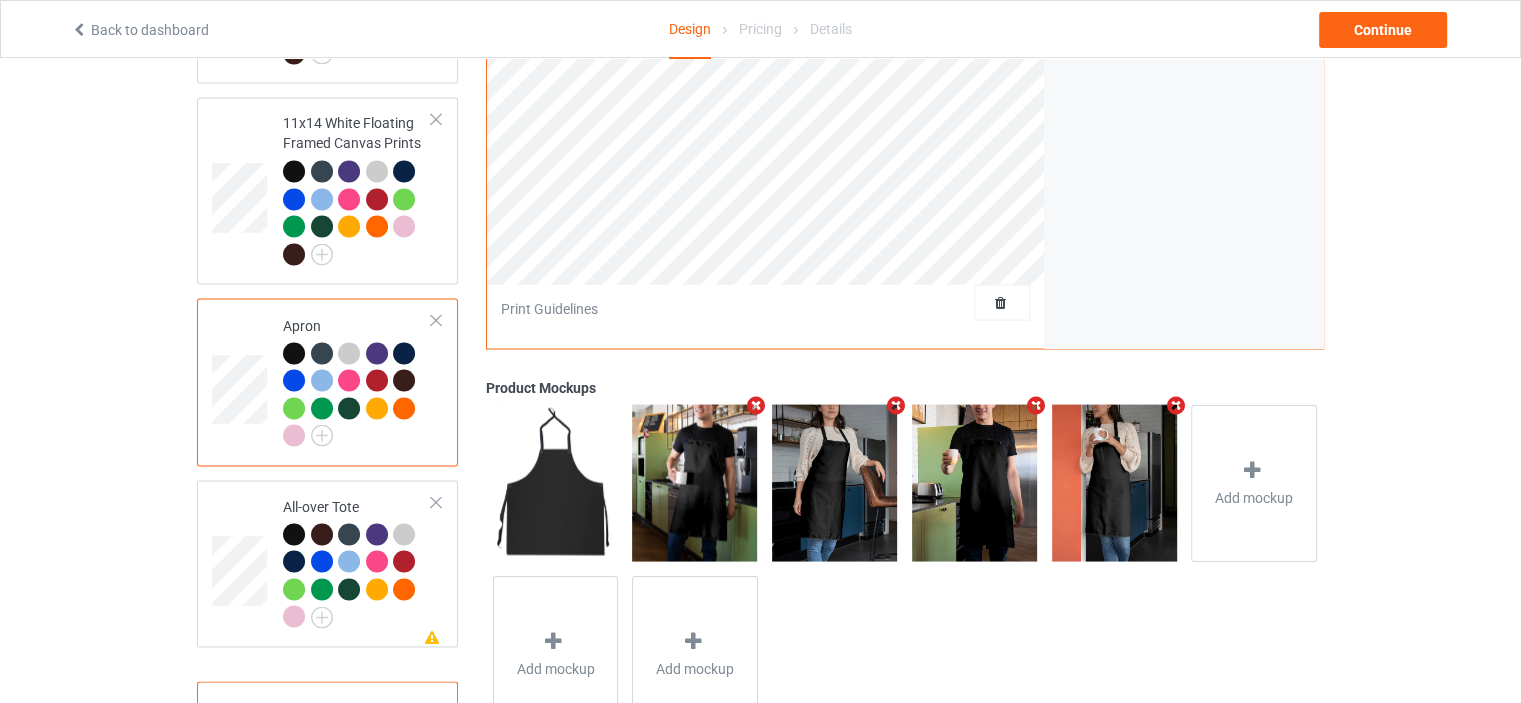 scroll, scrollTop: 3644, scrollLeft: 0, axis: vertical 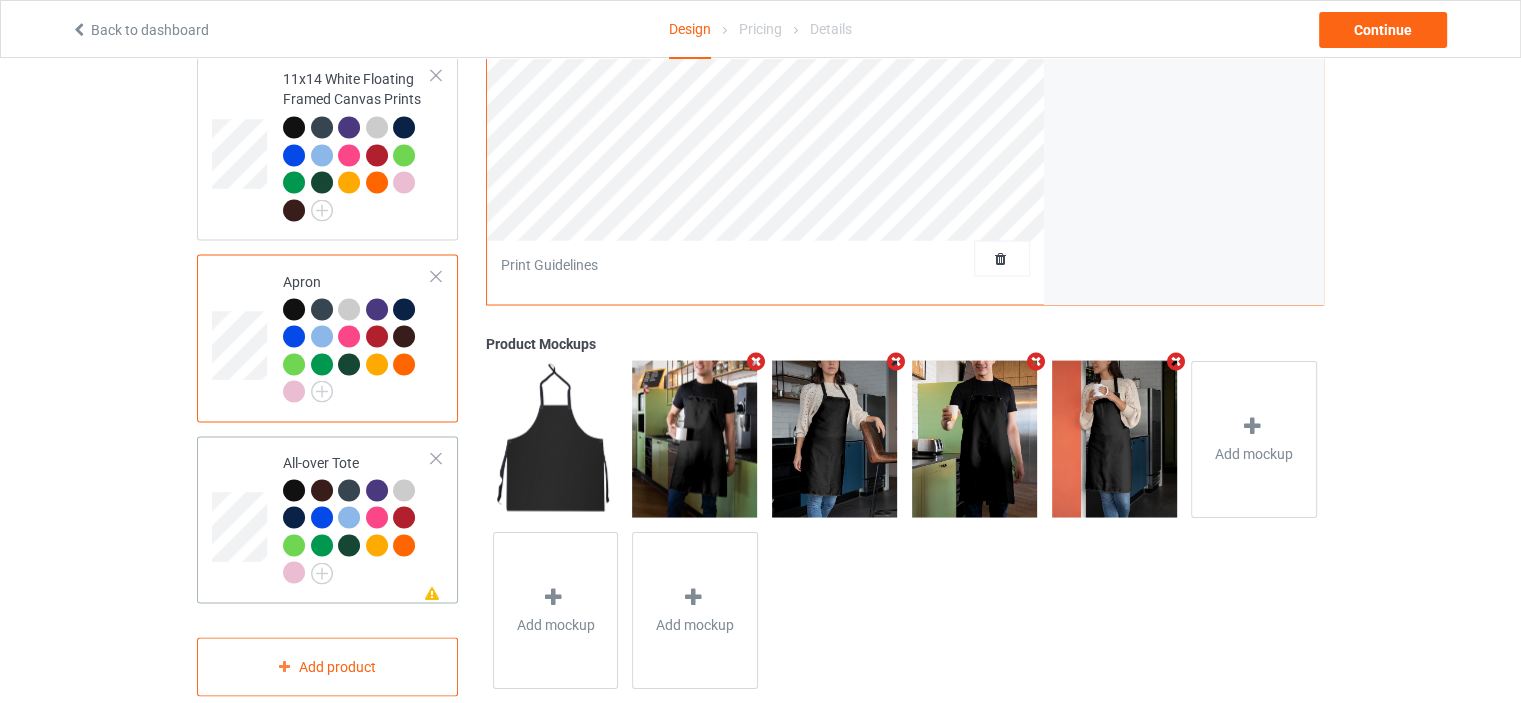 click on "Missing artwork on 1 side(s) All-over Tote" at bounding box center [327, 519] 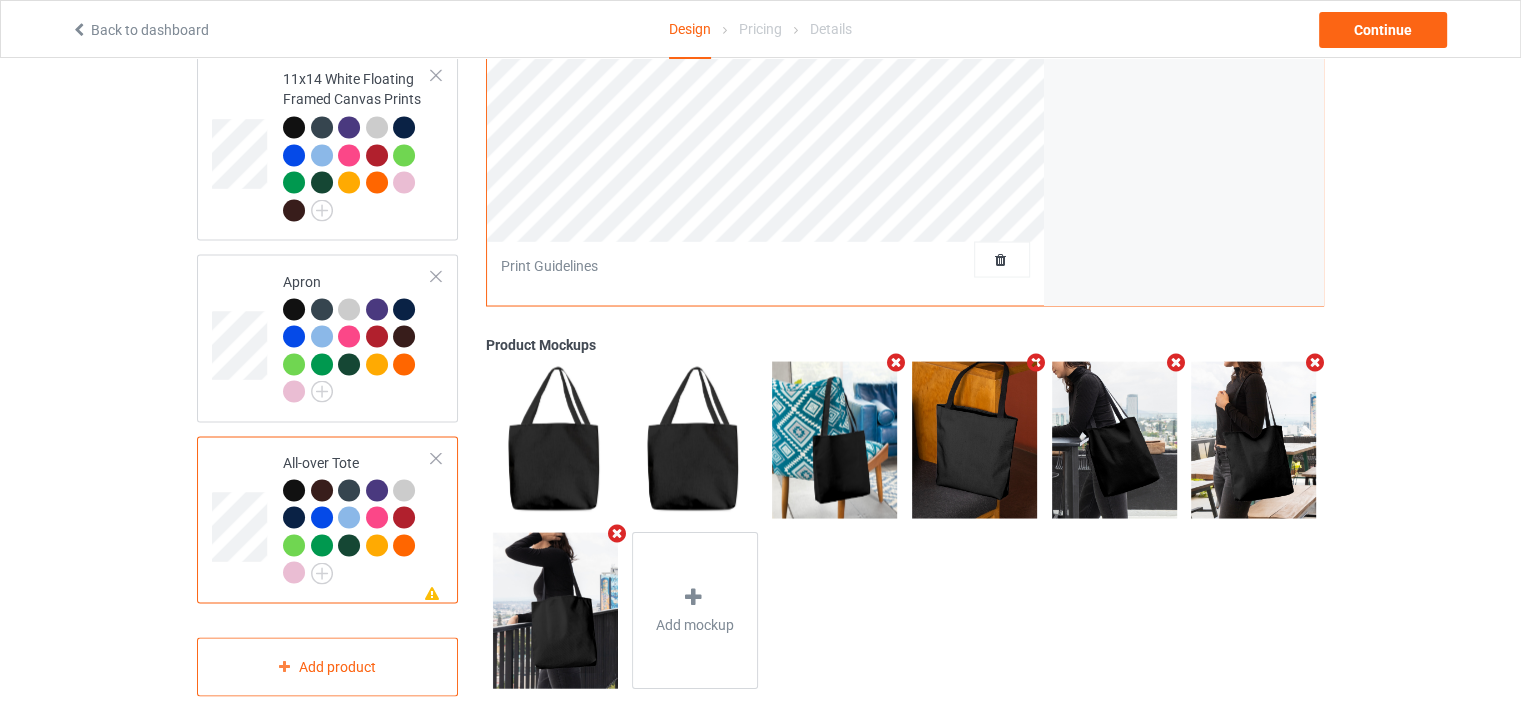 scroll, scrollTop: 3044, scrollLeft: 0, axis: vertical 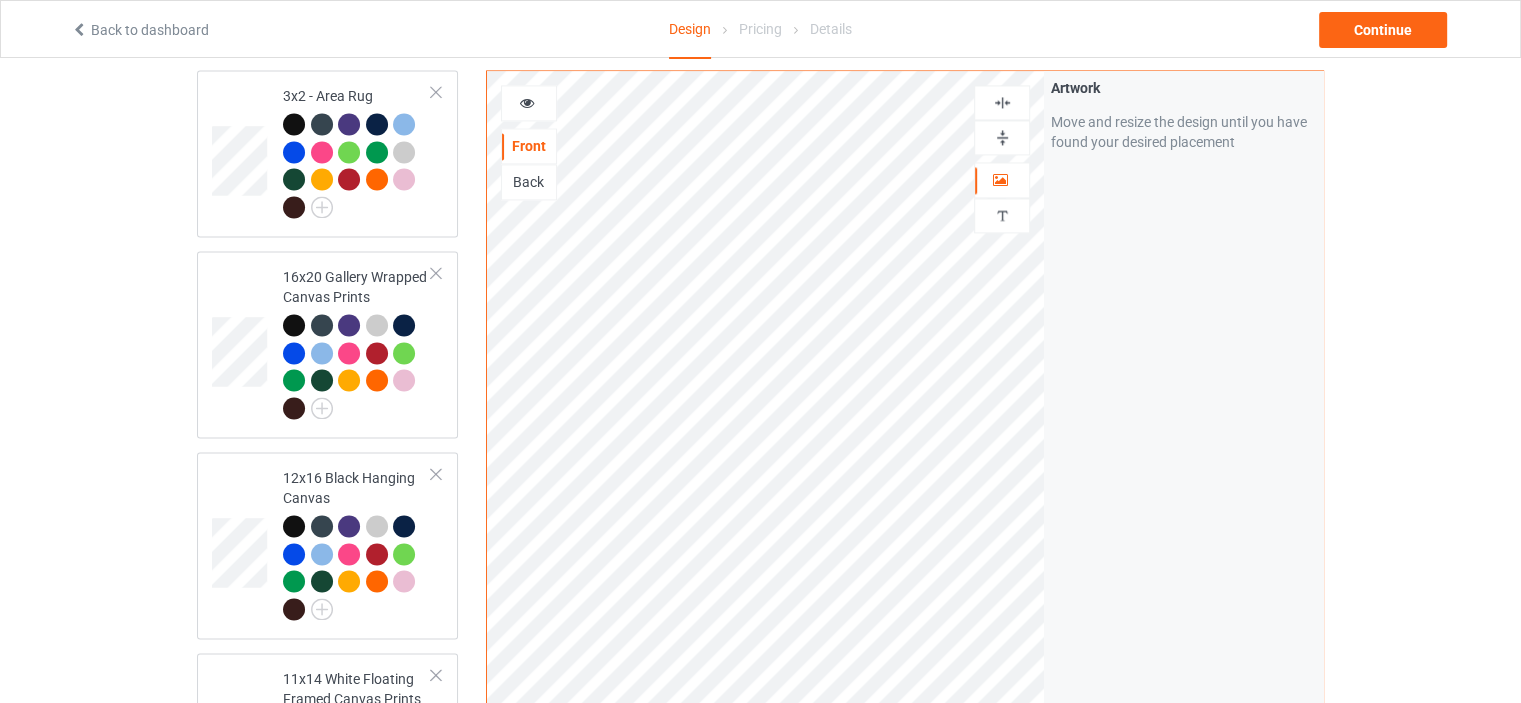 click at bounding box center (1002, 102) 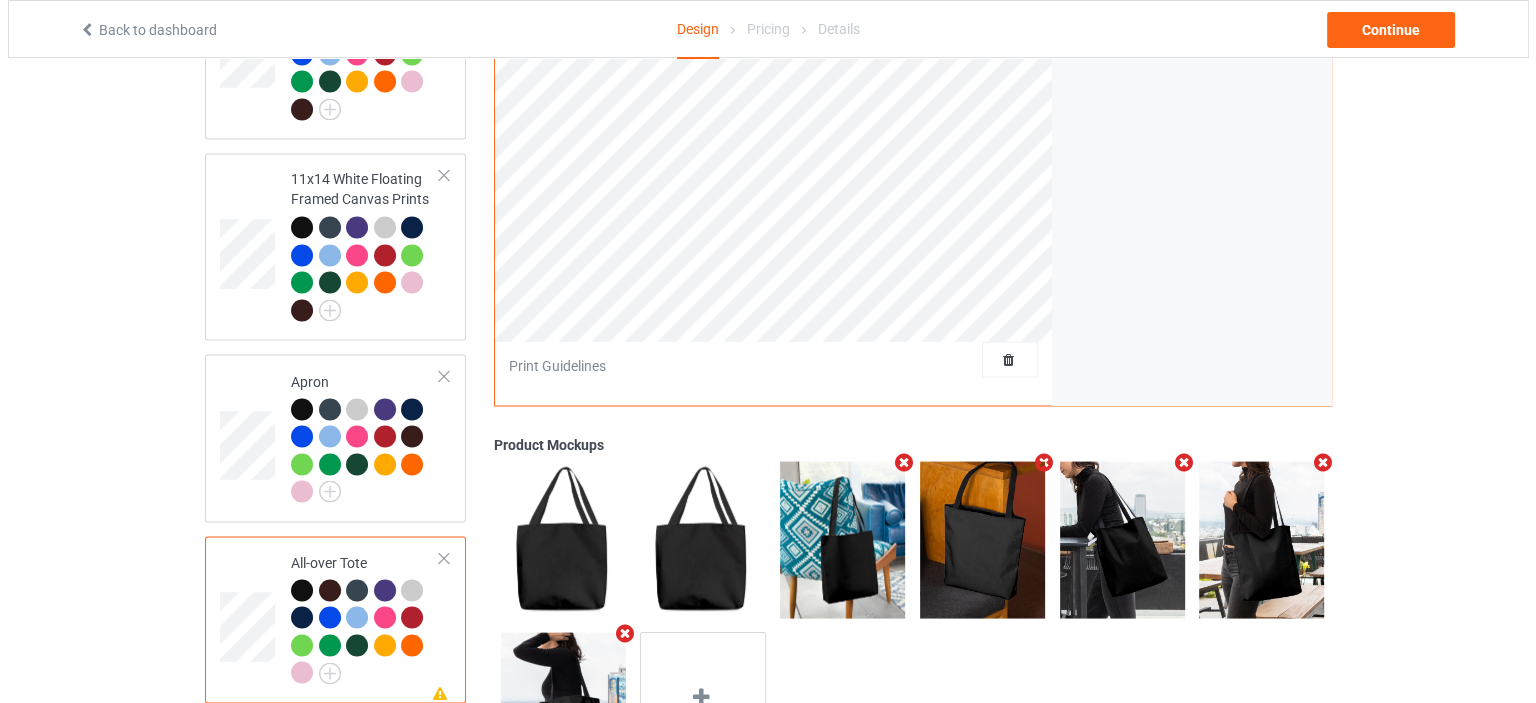 scroll, scrollTop: 3644, scrollLeft: 0, axis: vertical 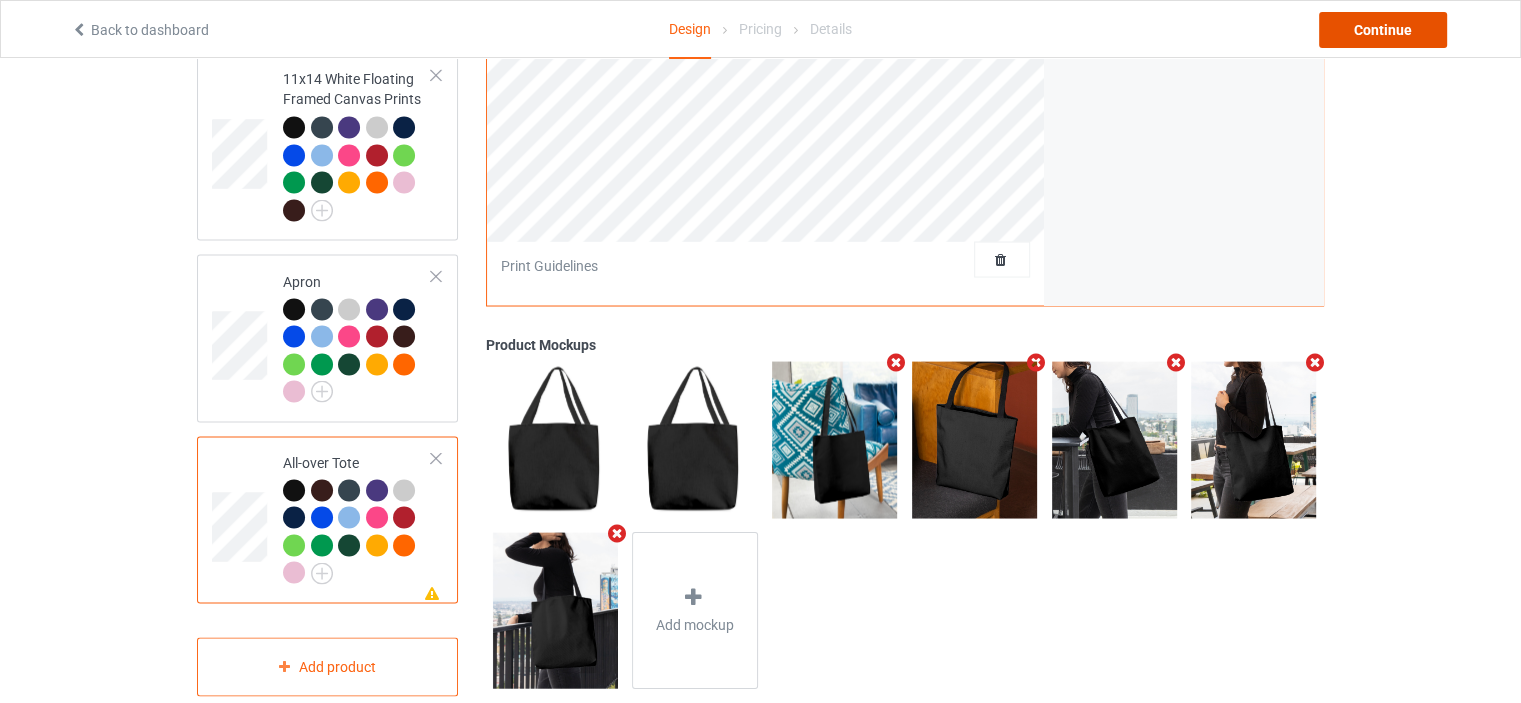 click on "Continue" at bounding box center [1383, 30] 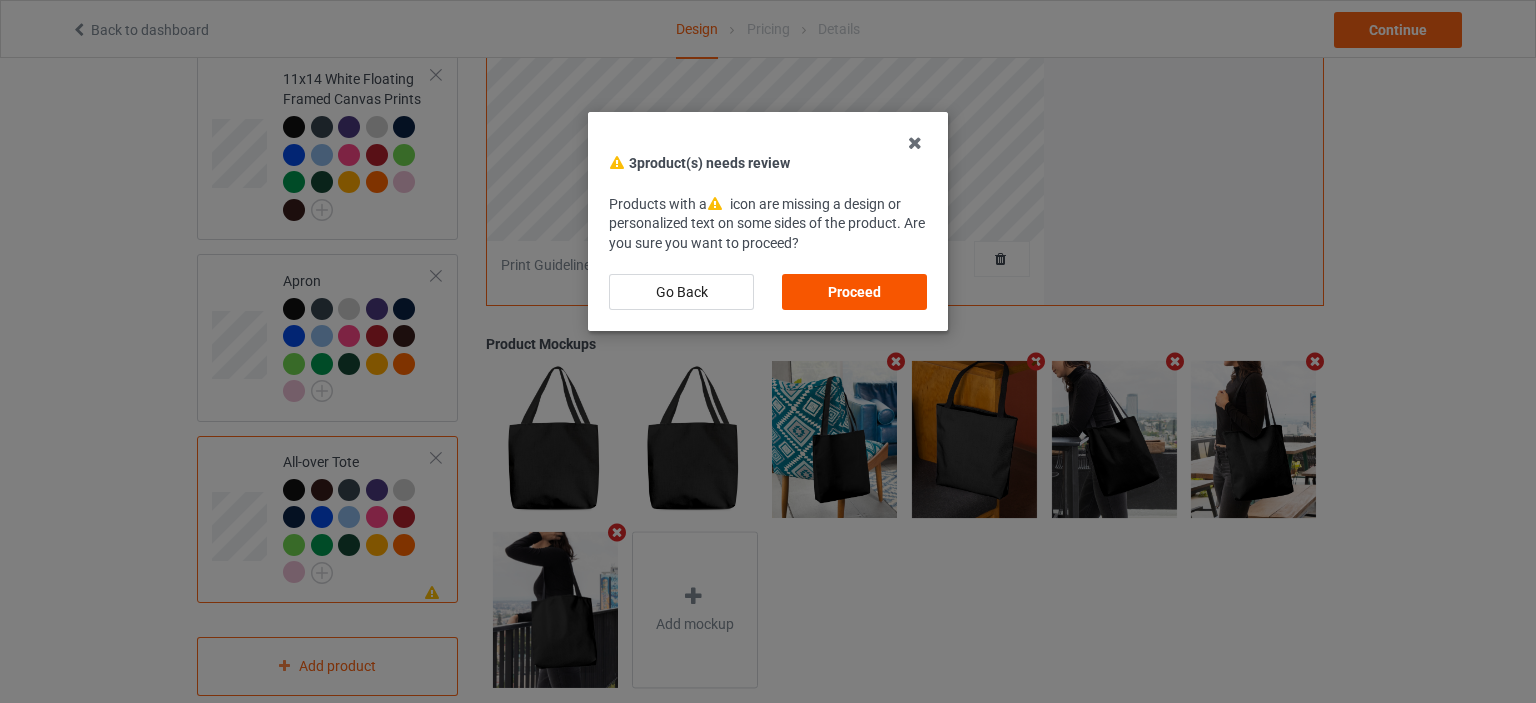 click on "Proceed" at bounding box center (854, 292) 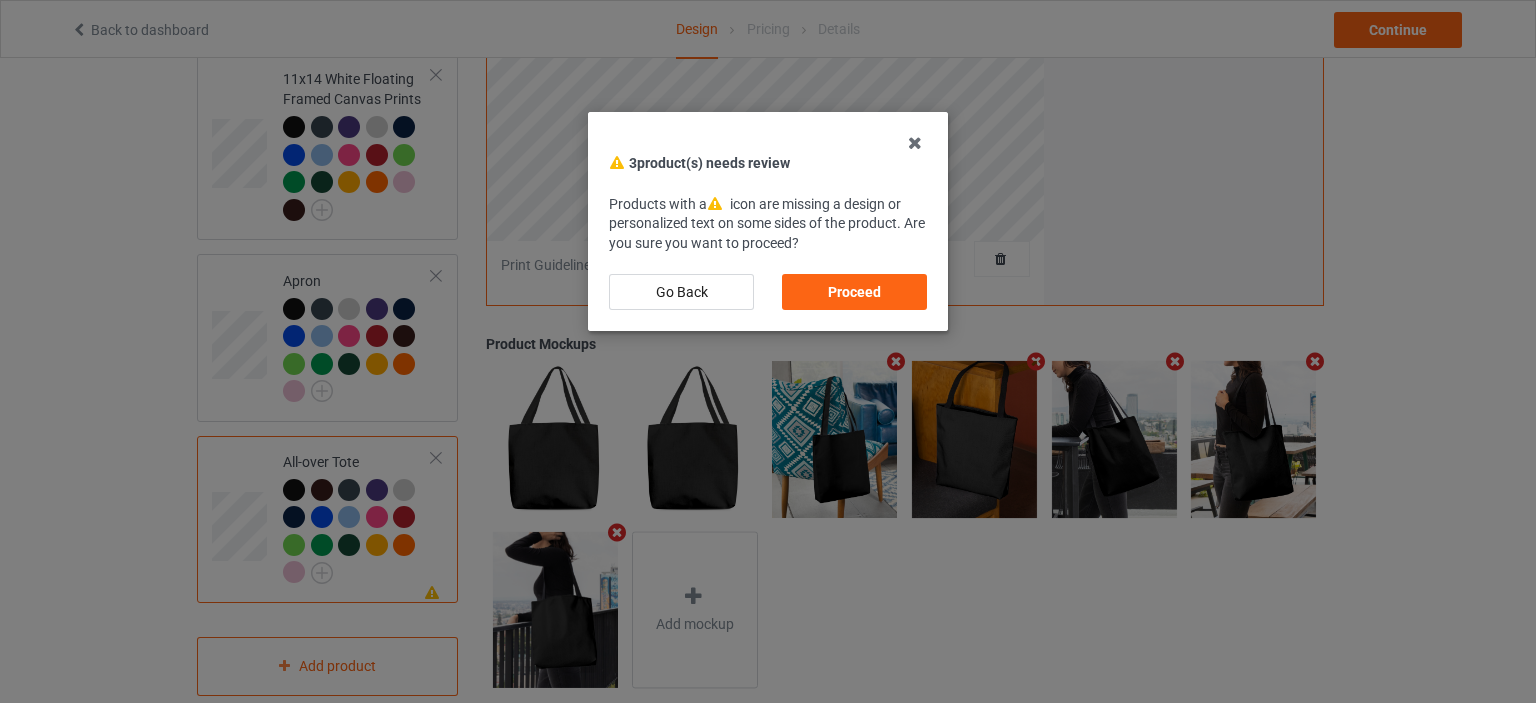 scroll, scrollTop: 0, scrollLeft: 0, axis: both 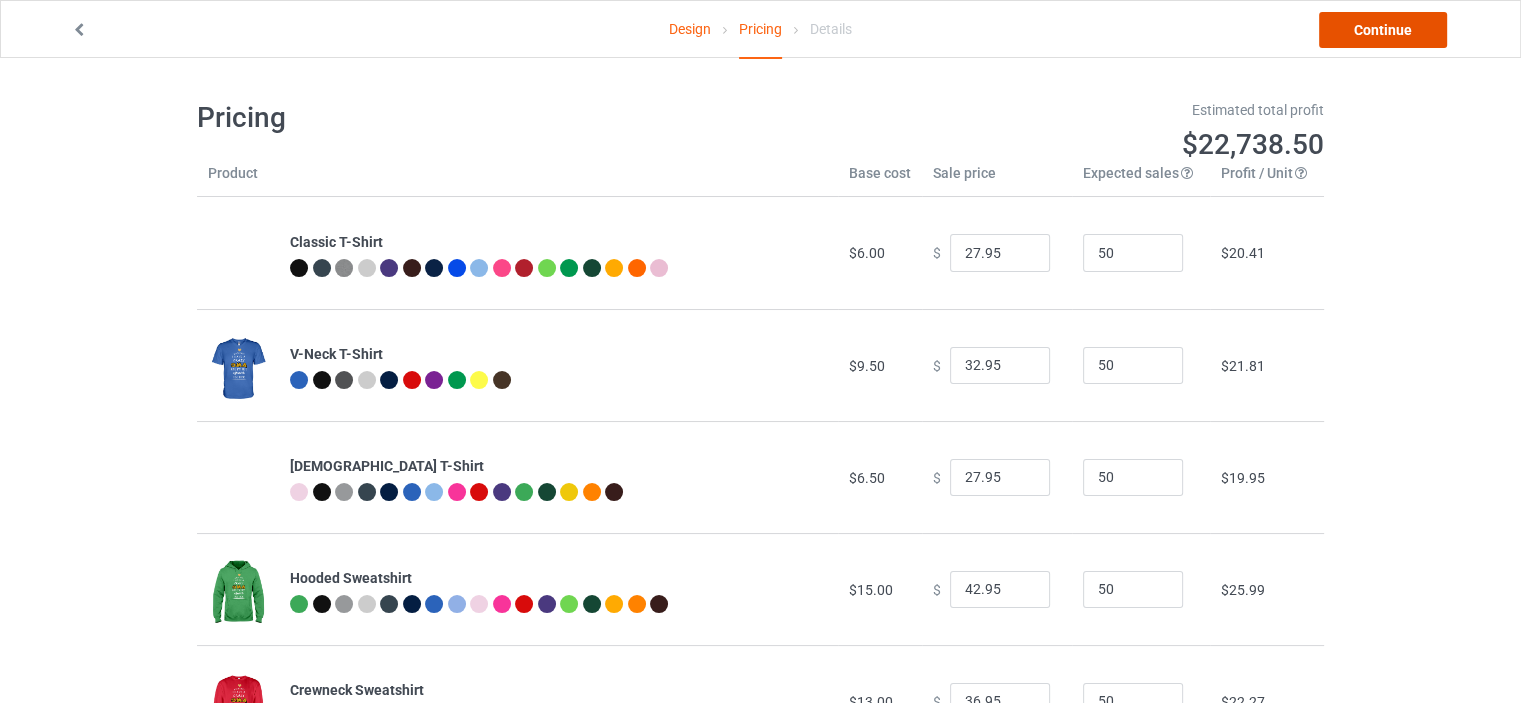 click on "Continue" at bounding box center (1383, 30) 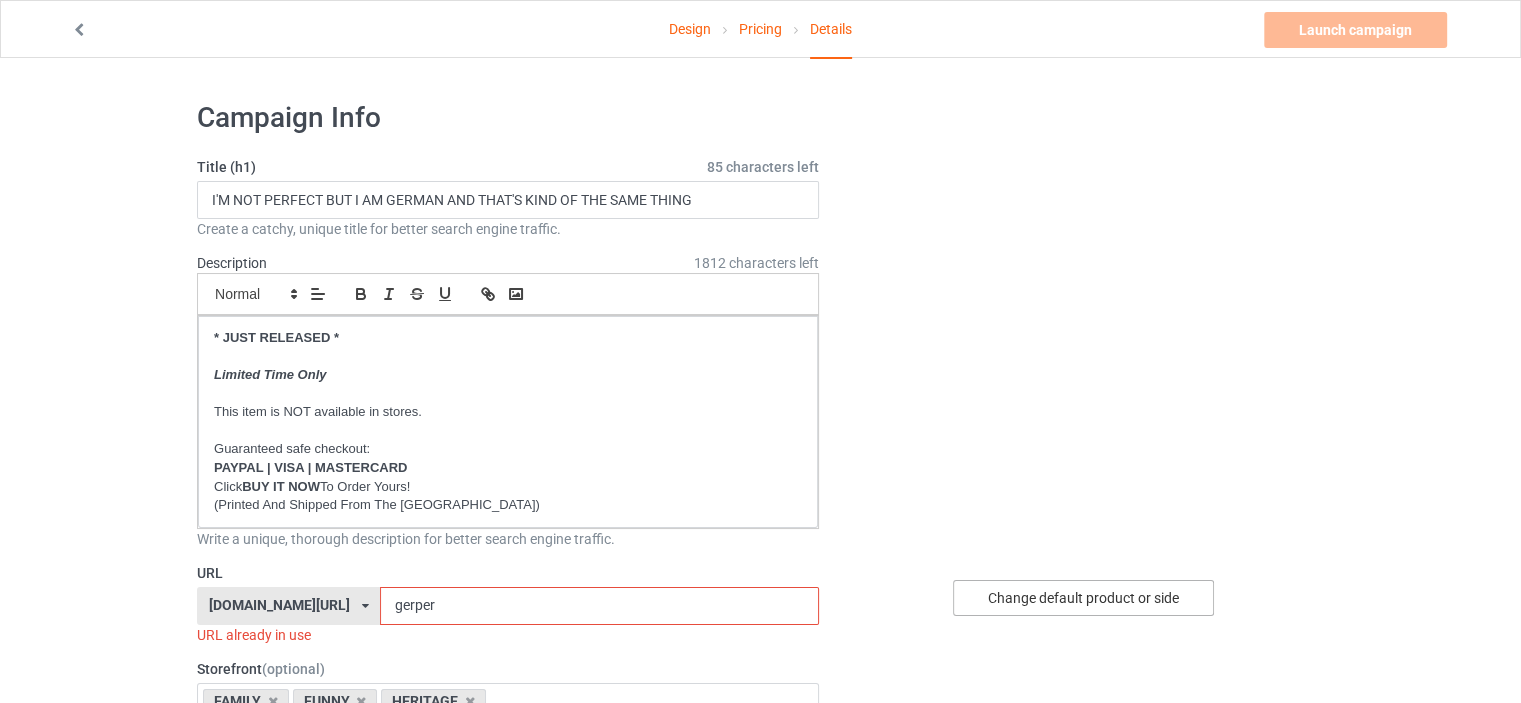 click on "Change default product or side" at bounding box center (1083, 598) 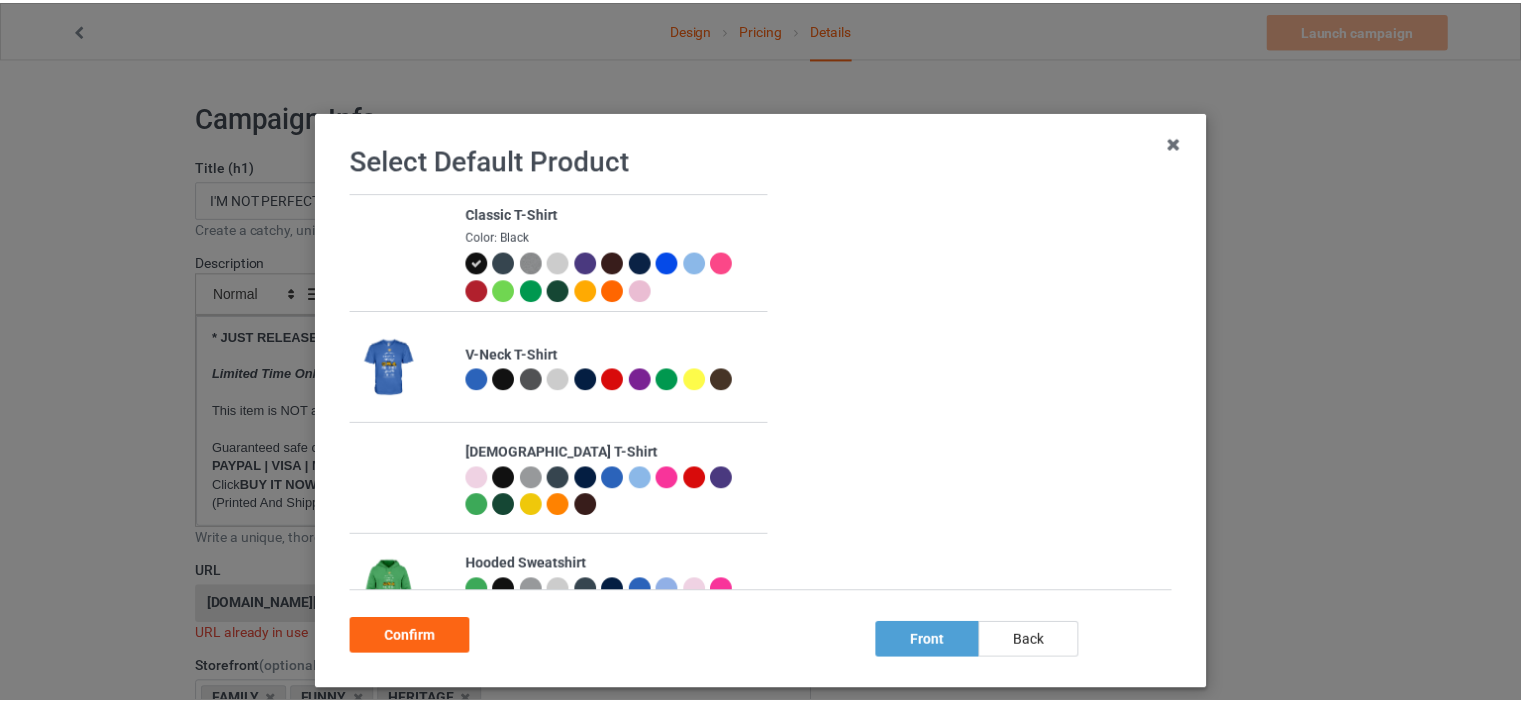 scroll, scrollTop: 100, scrollLeft: 0, axis: vertical 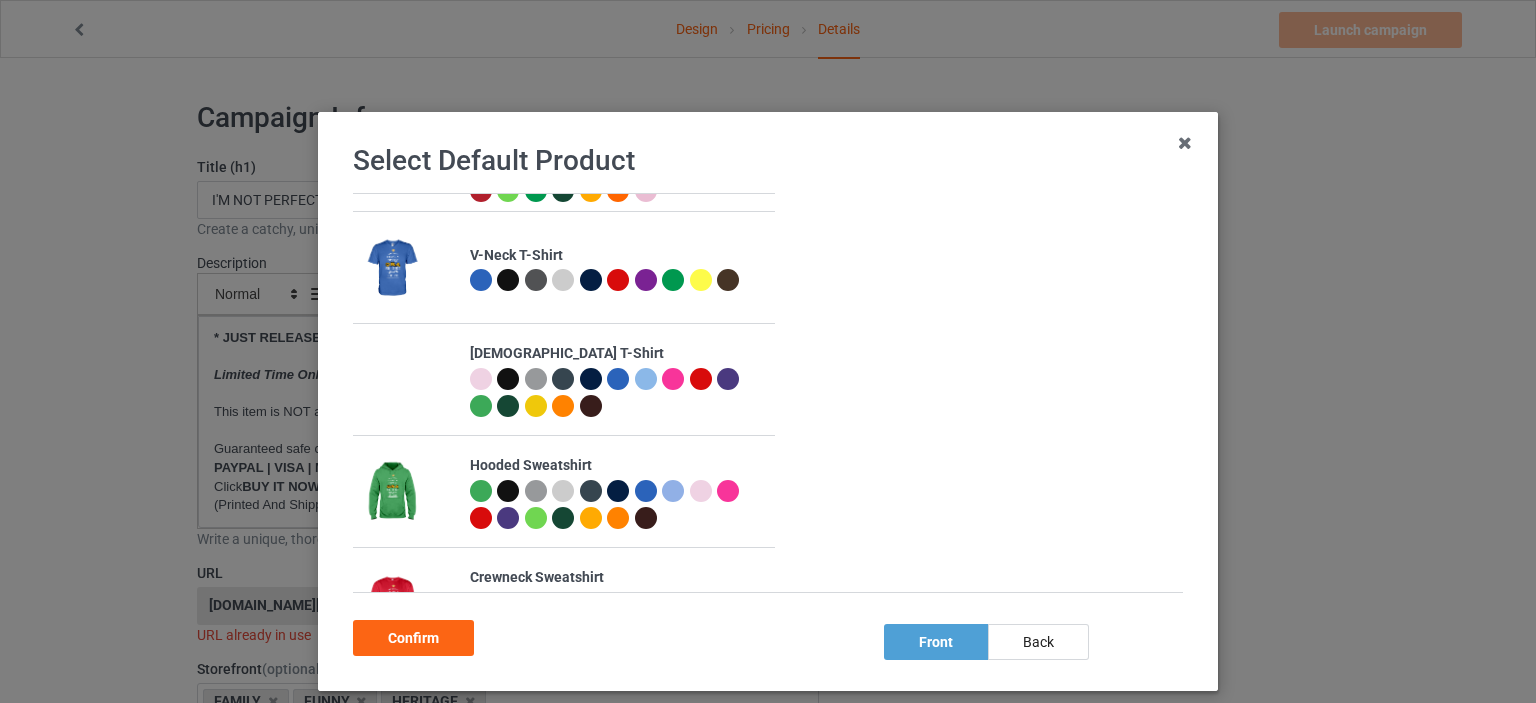 click at bounding box center (508, 280) 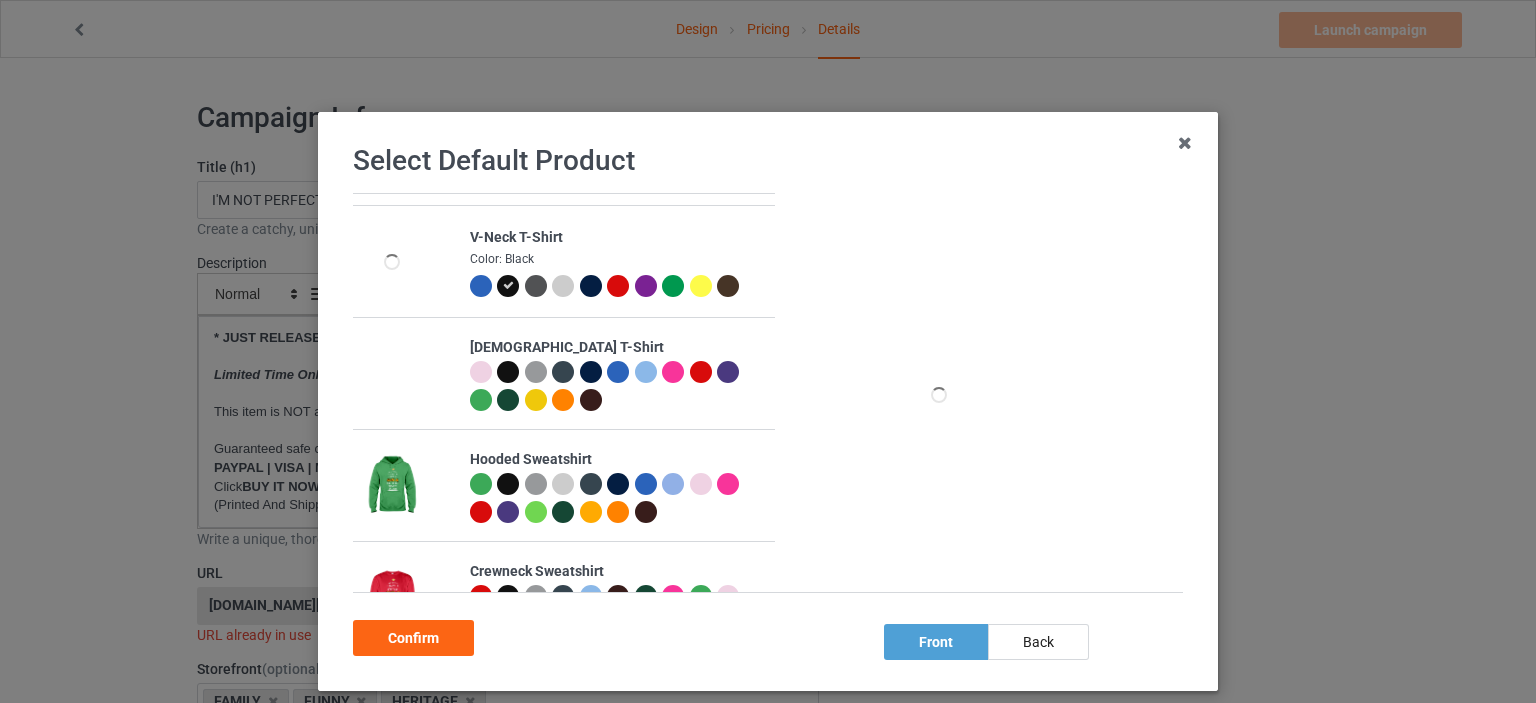click on "Confirm" at bounding box center [413, 638] 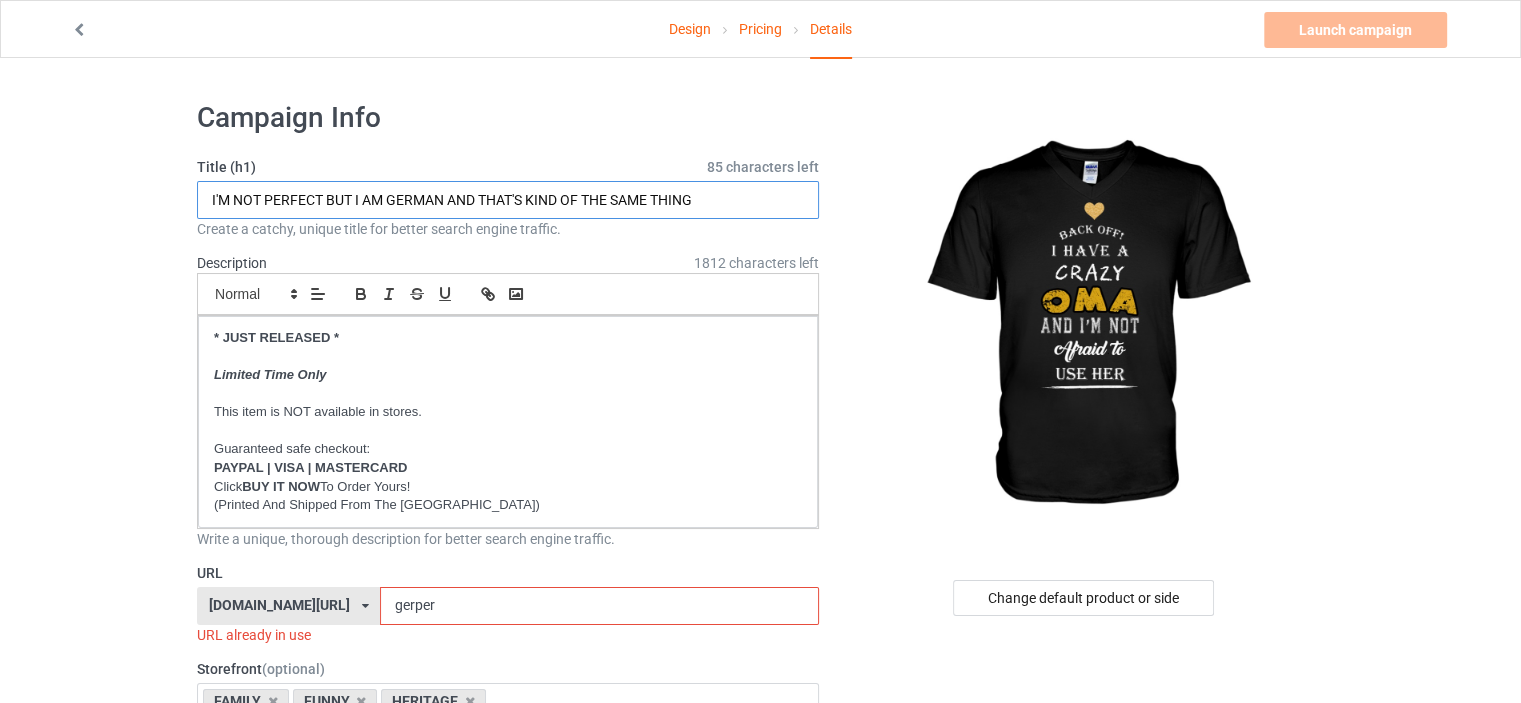 drag, startPoint x: 740, startPoint y: 195, endPoint x: 21, endPoint y: 189, distance: 719.025 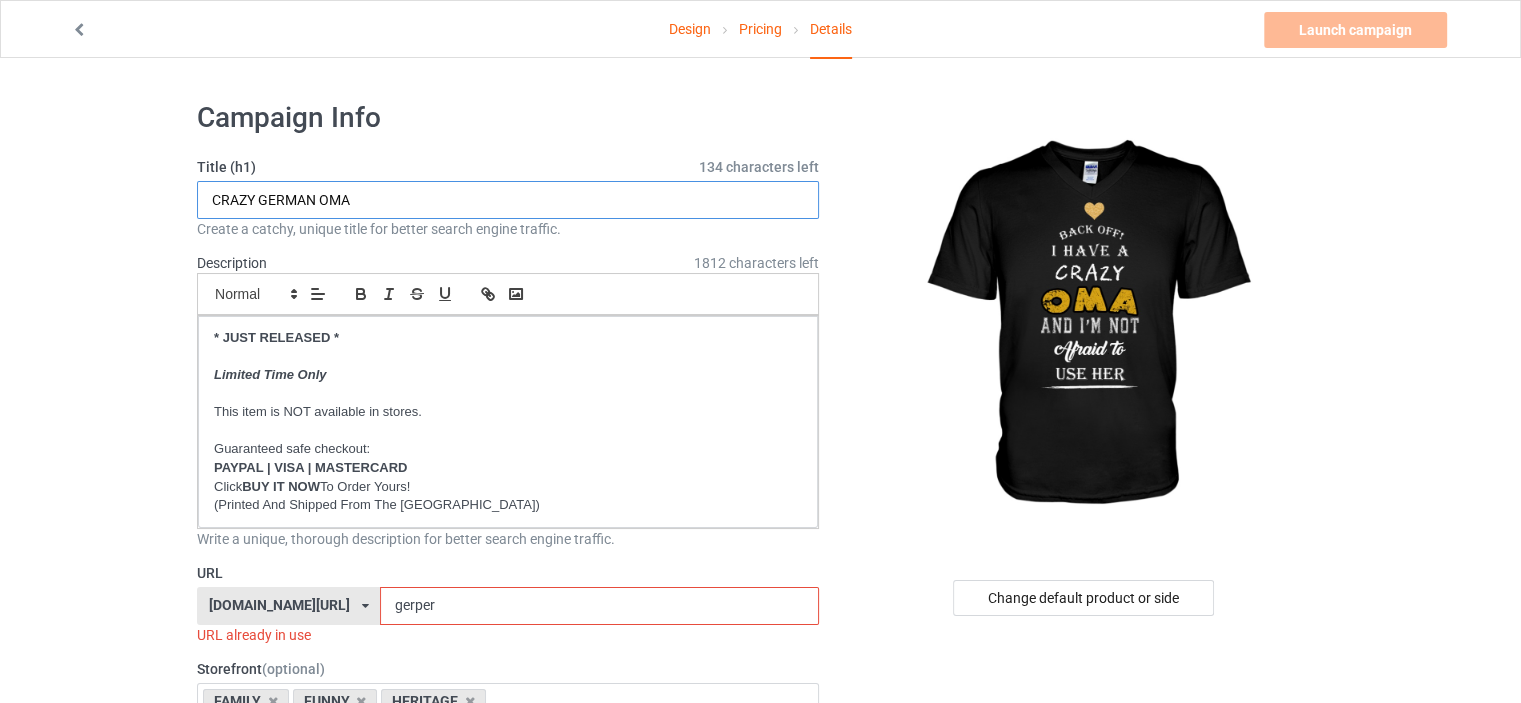 type on "CRAZY GERMAN OMA" 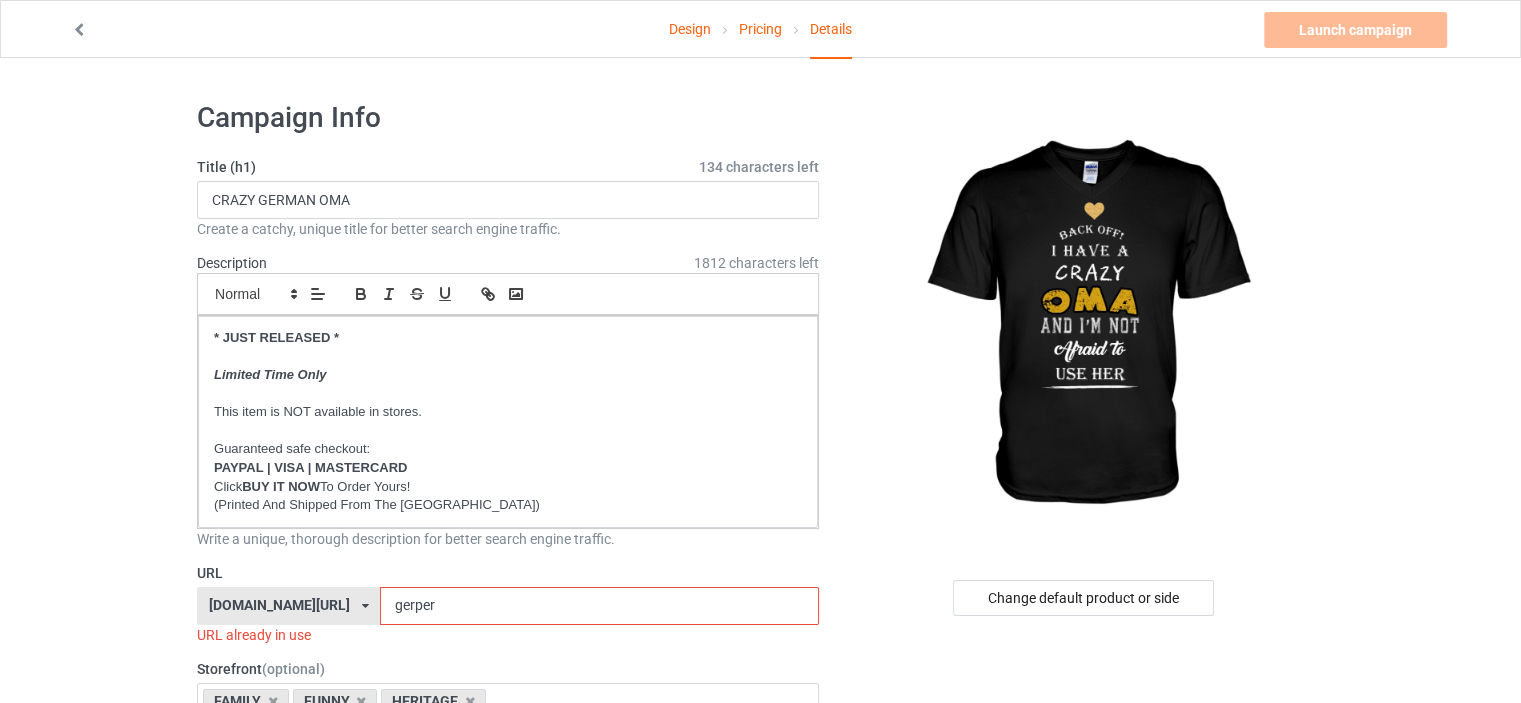 drag, startPoint x: 490, startPoint y: 611, endPoint x: 237, endPoint y: 611, distance: 253 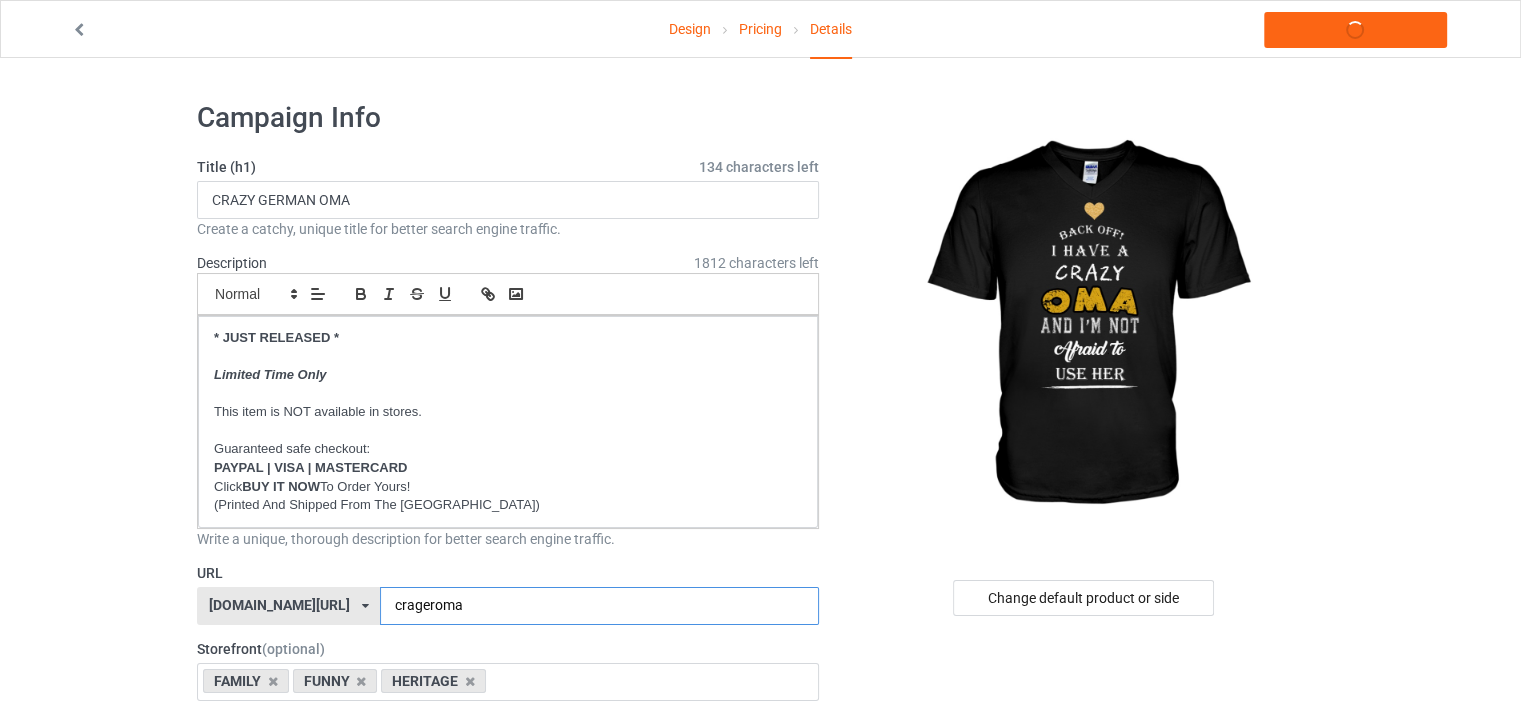 type on "crageroma" 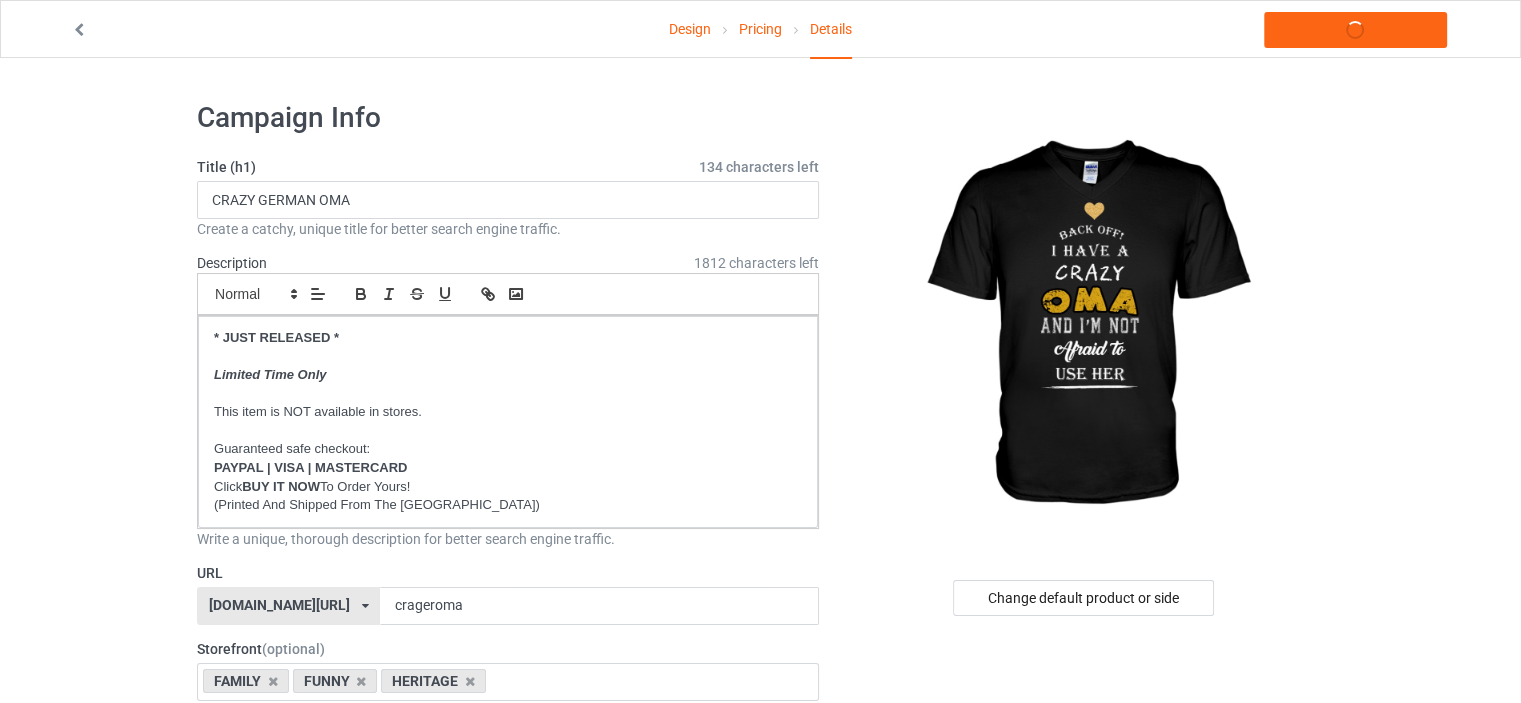 click on "Design Pricing Details Launch campaign Campaign Info Title (h1) 134   characters left CRAZY GERMAN OMA Create a catchy, unique title for better search engine traffic. Description 1812   characters left       Small Normal Large Big Huge                                                                                     * JUST RELEASED * Limited Time Only This item is NOT available in stores. Guaranteed safe checkout: PAYPAL | VISA | MASTERCARD Click  BUY IT NOW  To Order Yours! (Printed And Shipped From The USA) Write a unique, thorough description for better search engine traffic. URL ilovemygermany.com/ britishlook.net/ danishlegends.com/ familyworldgifts.com/ finnishlegends.com/ funnyteeworld.com/ ilovemyaustralia.com/ ilovemycanada.net/ ilovemydenmark.com/ ilovemyfinland.com/ ilovemyfrance.com/ ilovemygermany.com/ ilovemygnomes.com/ ilovemyireland.com/ ilovemyitaly.com/ ilovemynetherlands.com/ ilovemynorway.com/ ilovemypoland.com/ ilovemyredhair.net/ ilovemyscotland.com/ ilovemysweden.com/ teechip.com/" at bounding box center [760, 1158] 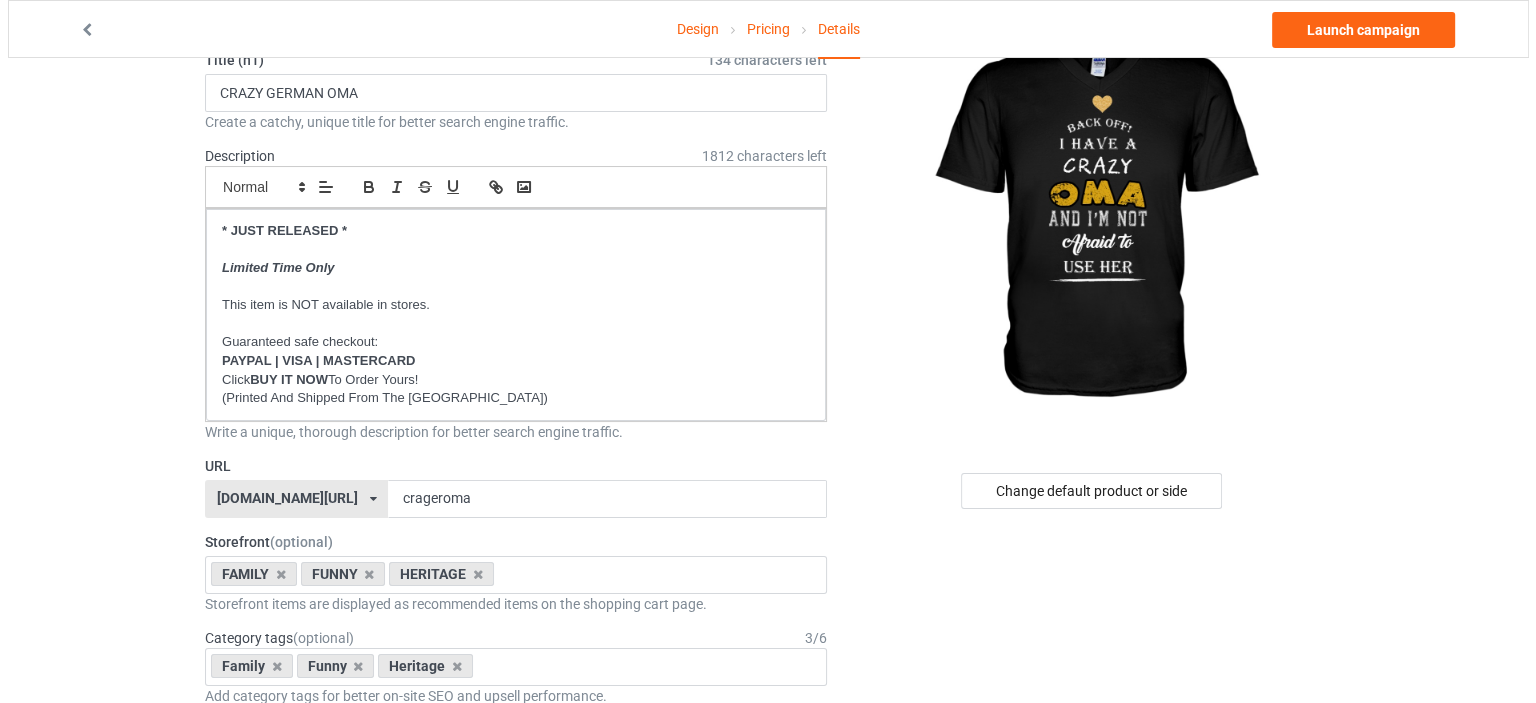 scroll, scrollTop: 0, scrollLeft: 0, axis: both 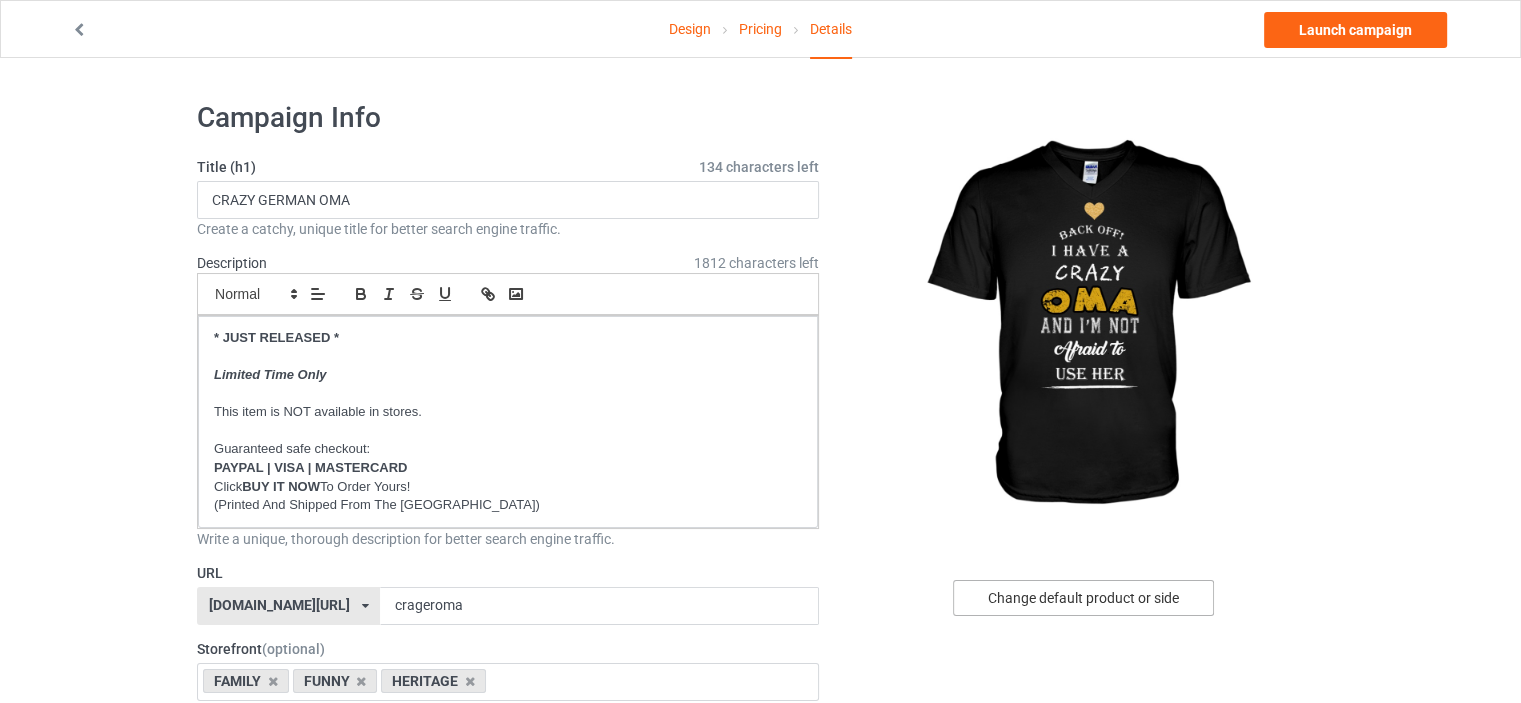 click on "Change default product or side" at bounding box center (1083, 598) 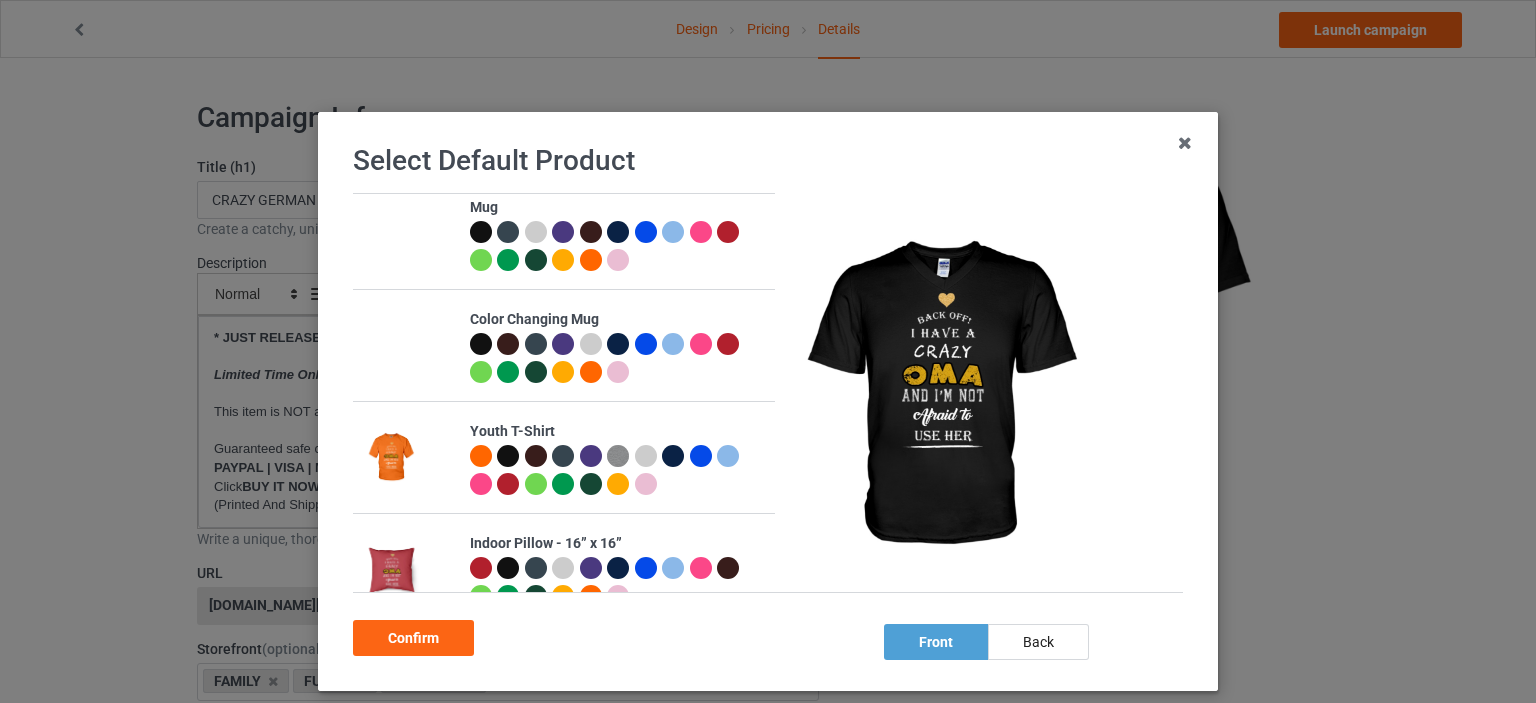 scroll, scrollTop: 900, scrollLeft: 0, axis: vertical 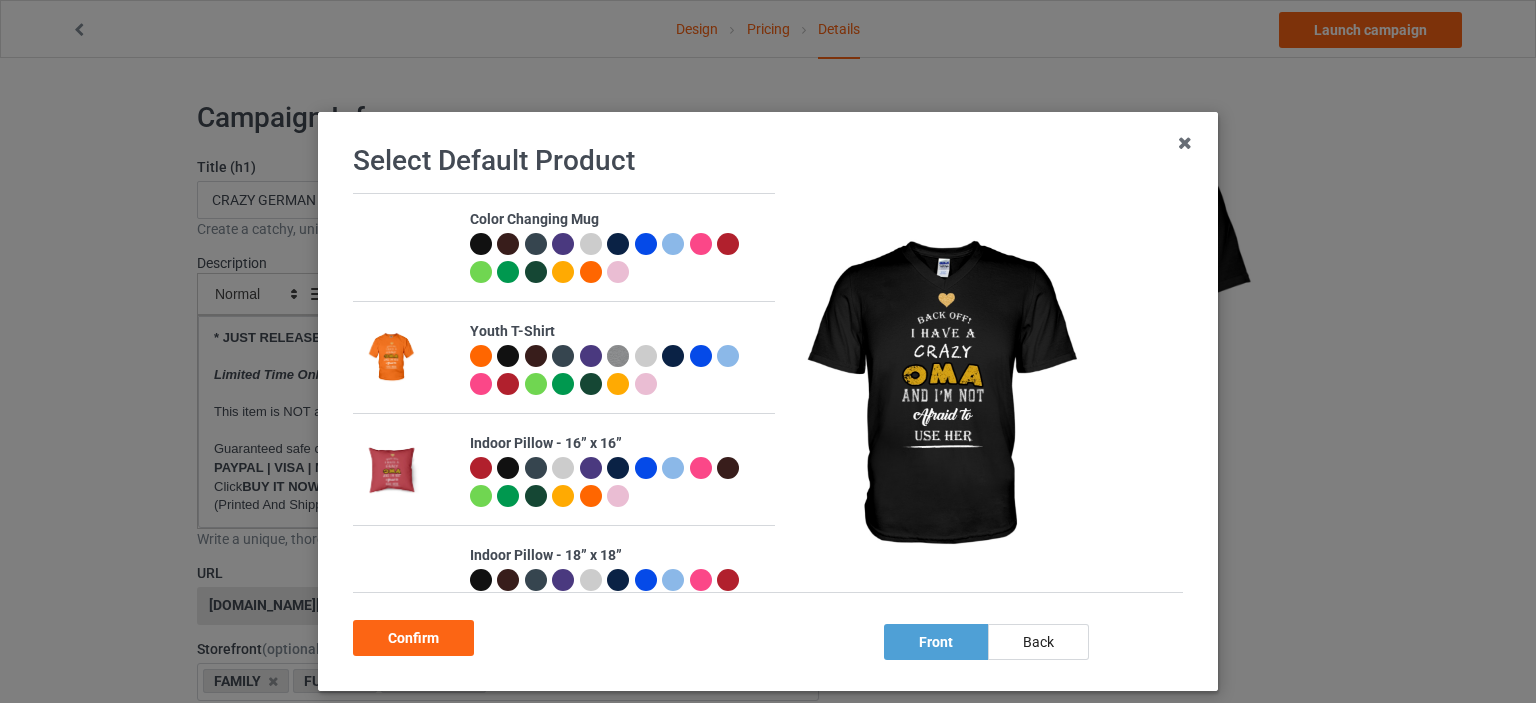 click at bounding box center (508, 356) 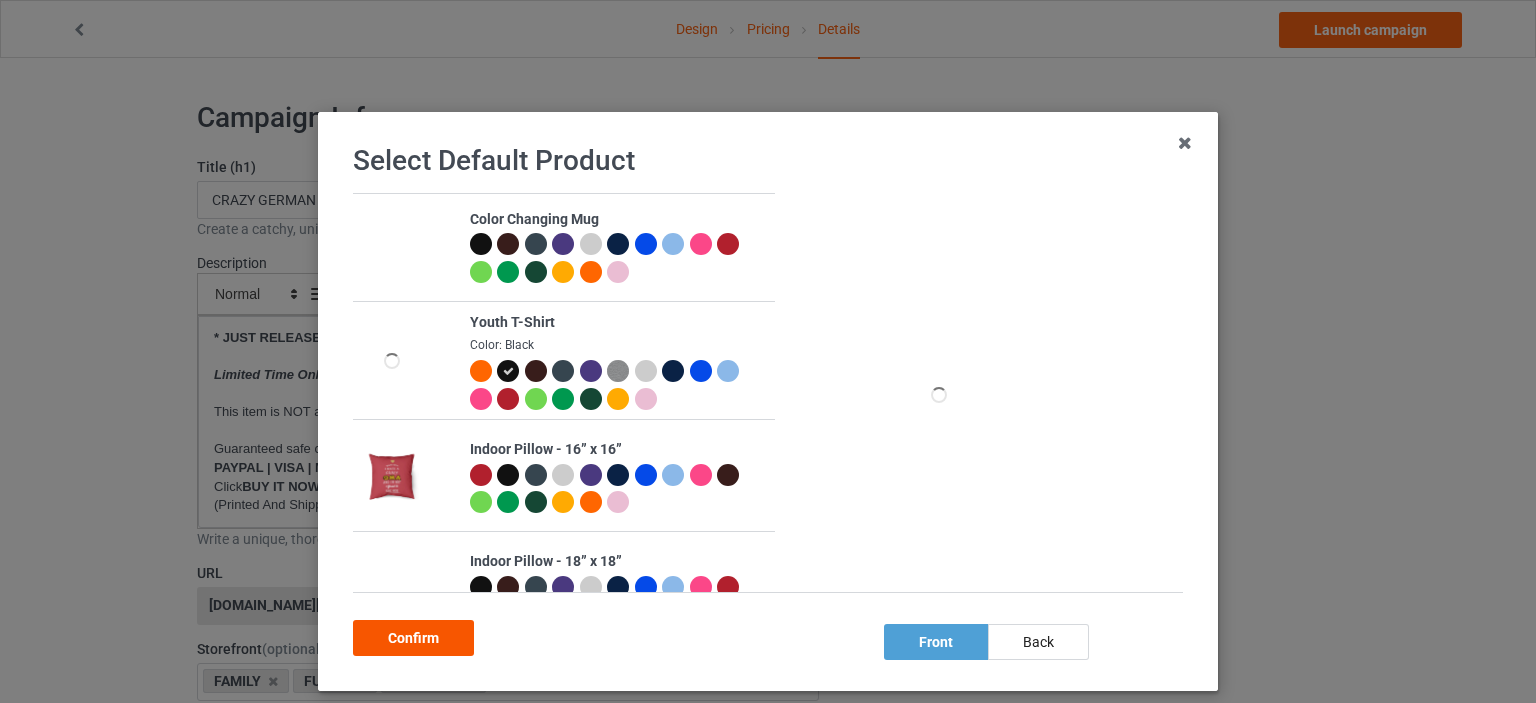 click on "Confirm" at bounding box center [413, 638] 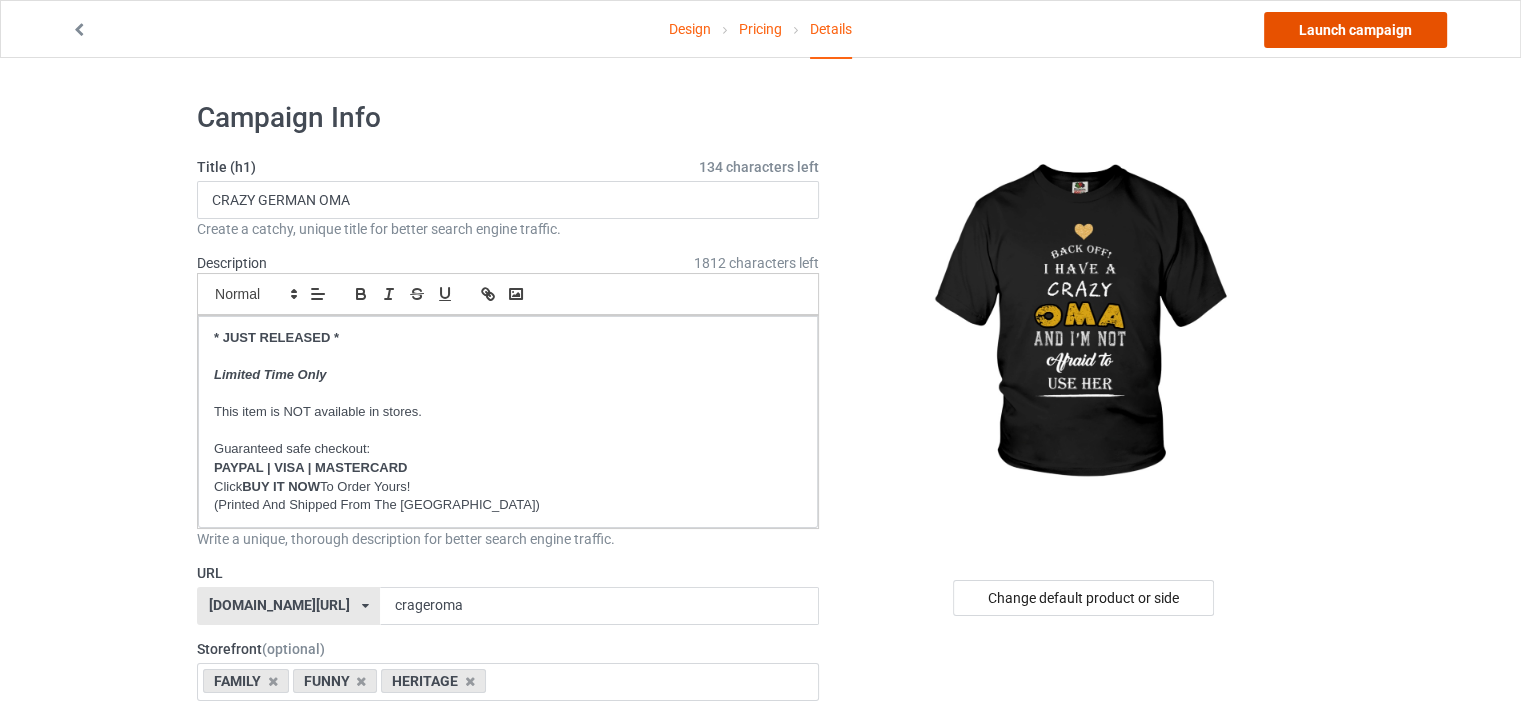 click on "Launch campaign" at bounding box center (1355, 30) 